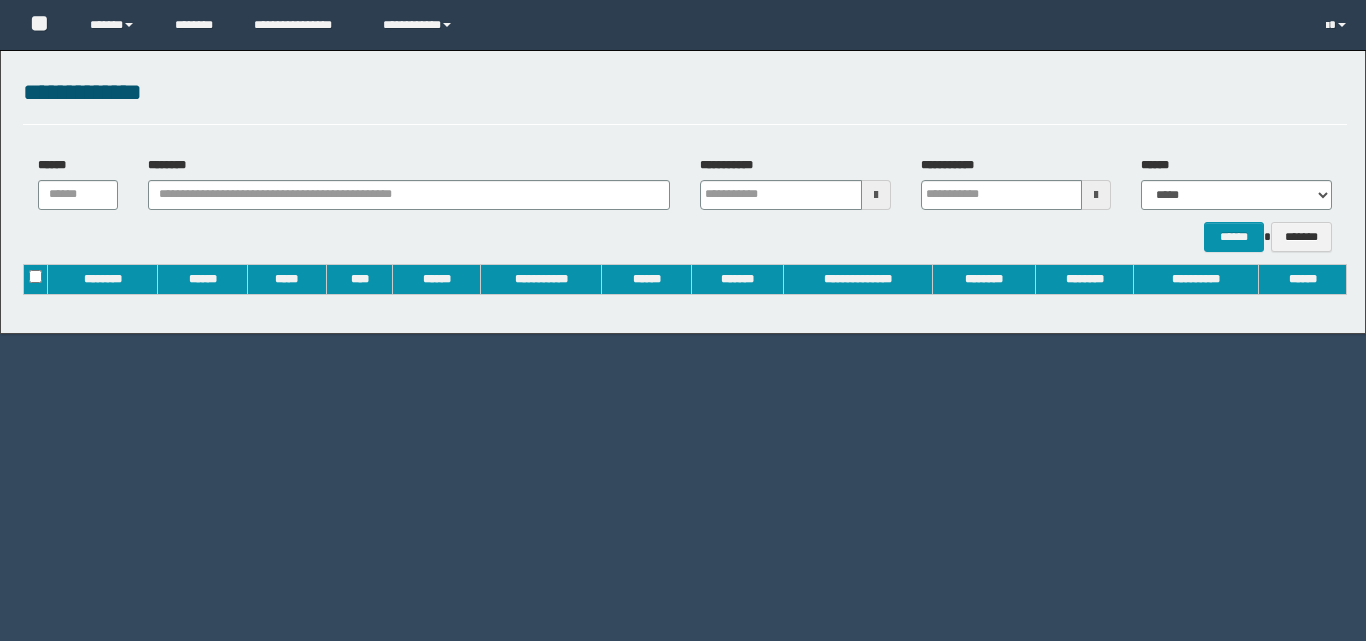 scroll, scrollTop: 0, scrollLeft: 0, axis: both 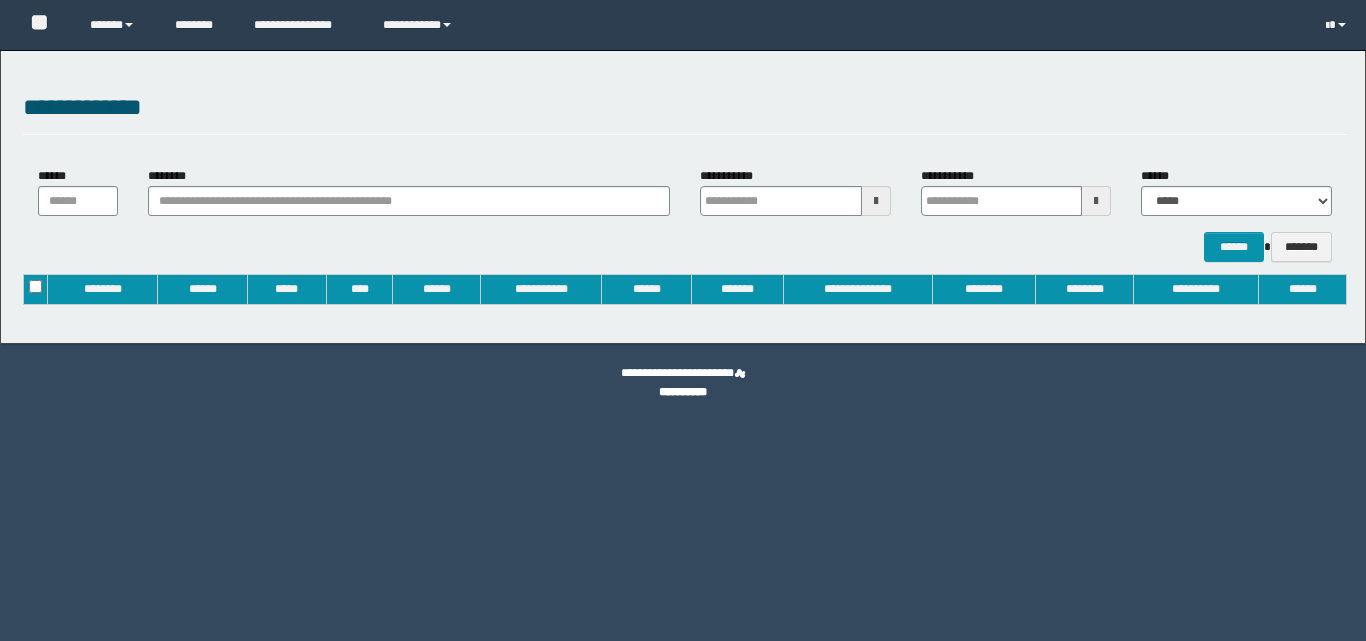 type on "**********" 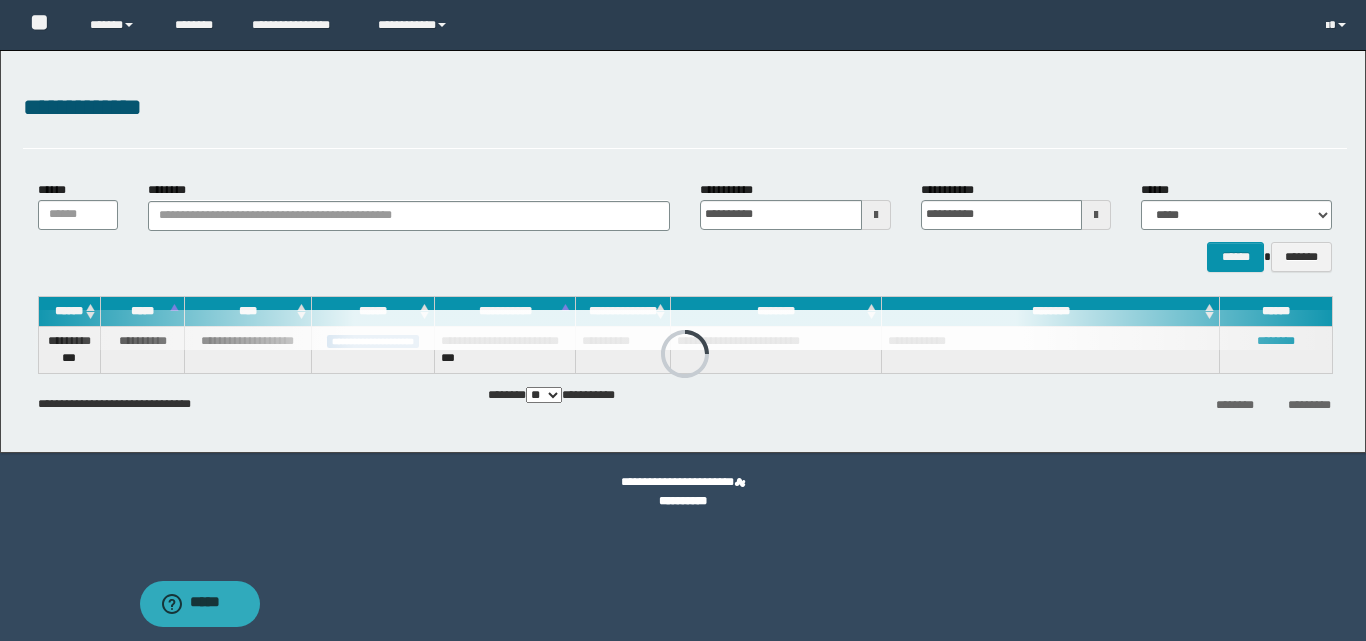 scroll, scrollTop: 0, scrollLeft: 0, axis: both 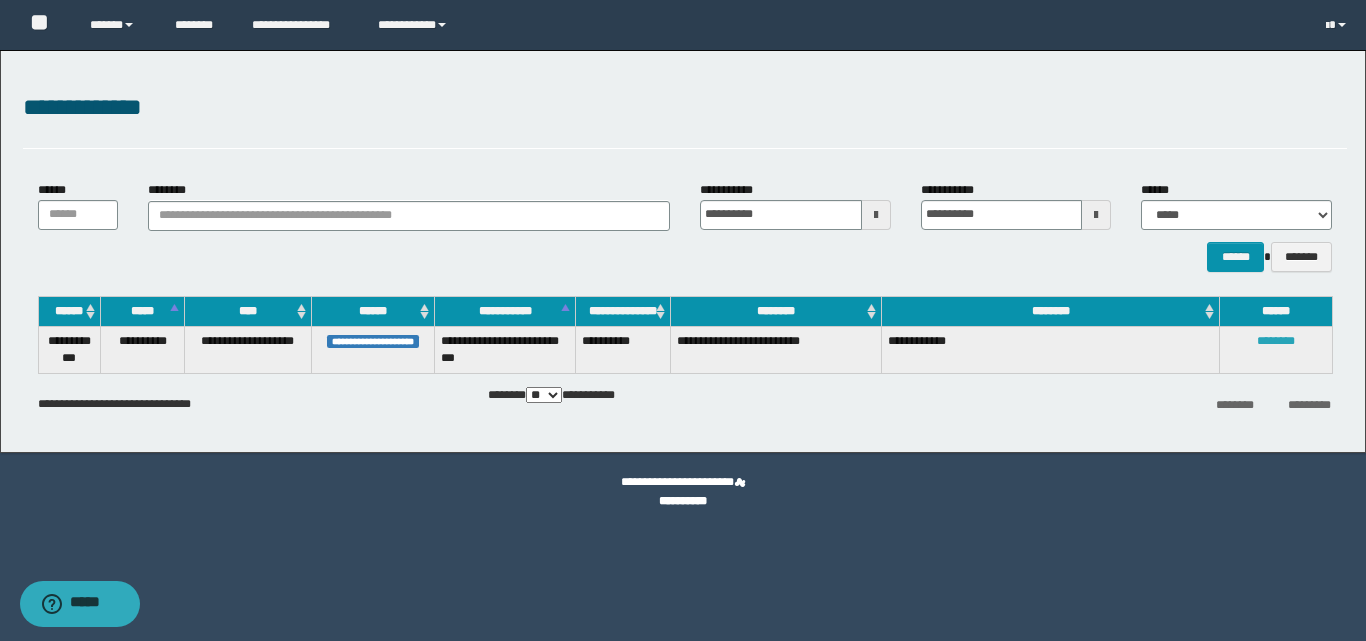 click on "********" at bounding box center [1276, 341] 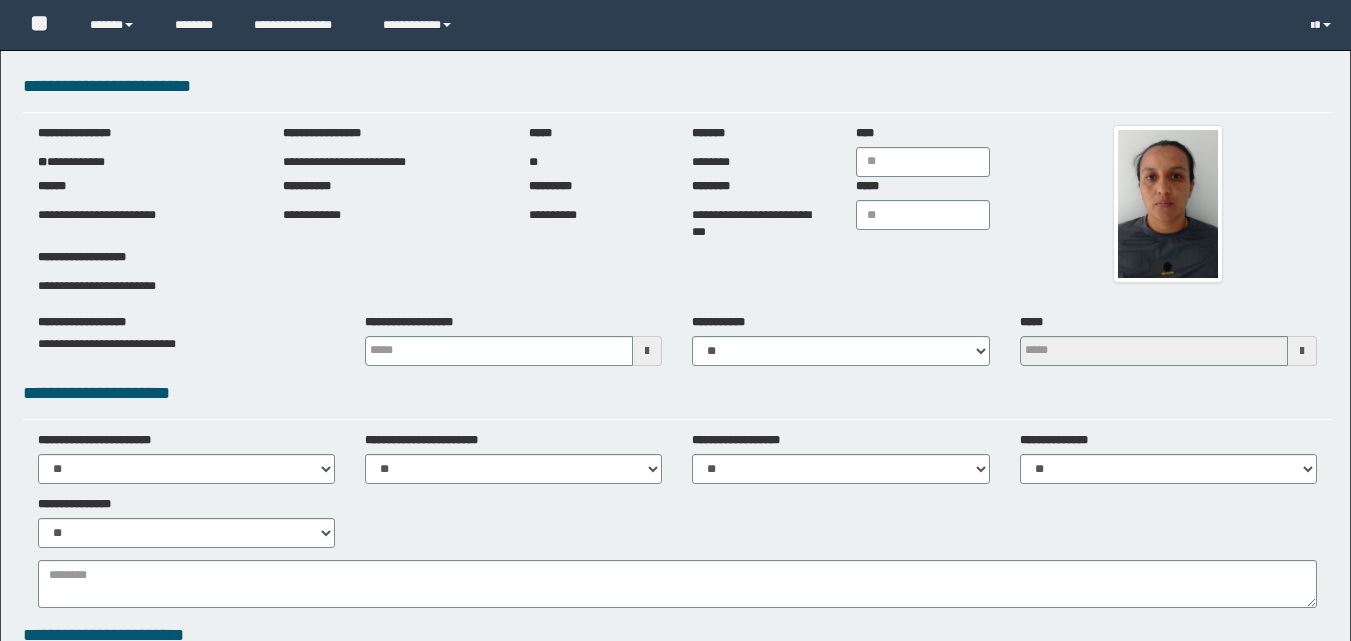 scroll, scrollTop: 0, scrollLeft: 0, axis: both 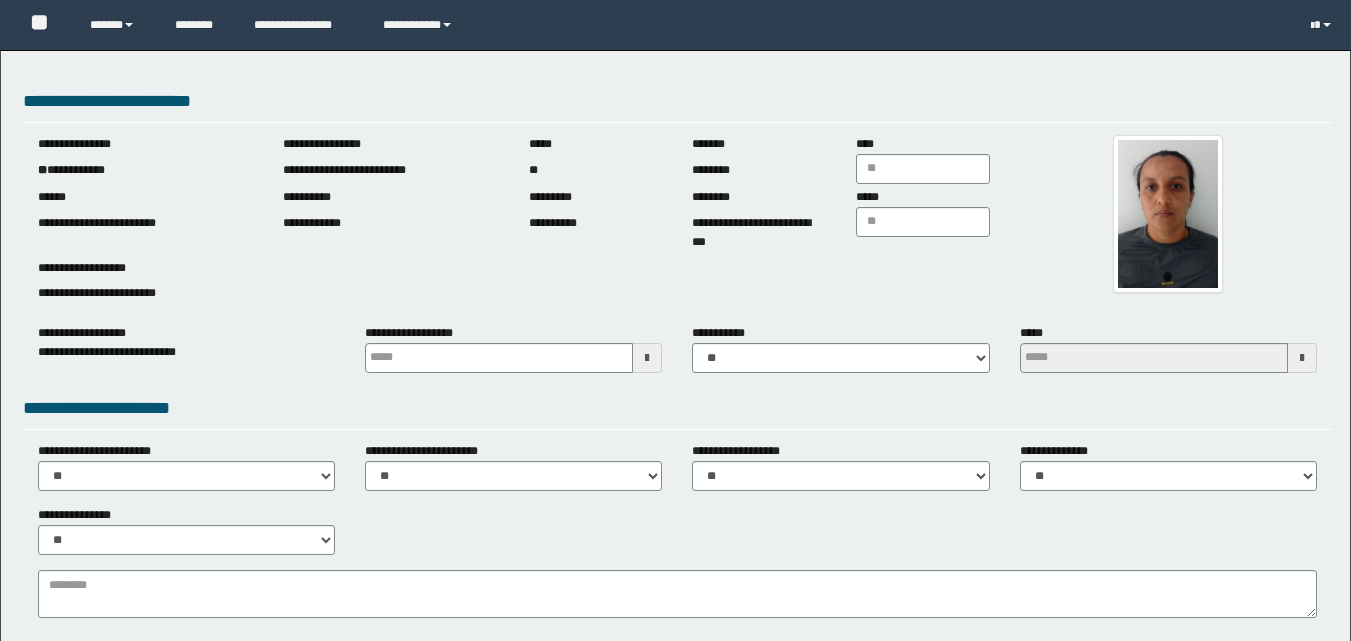 type 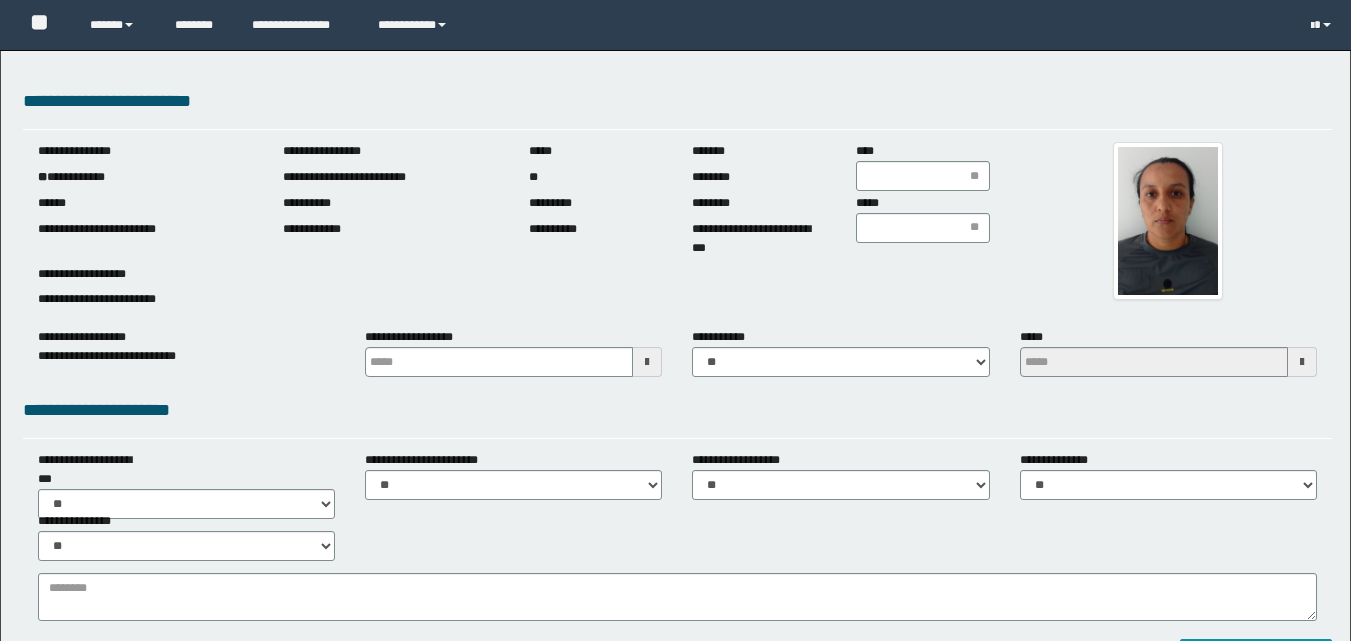 scroll, scrollTop: 0, scrollLeft: 0, axis: both 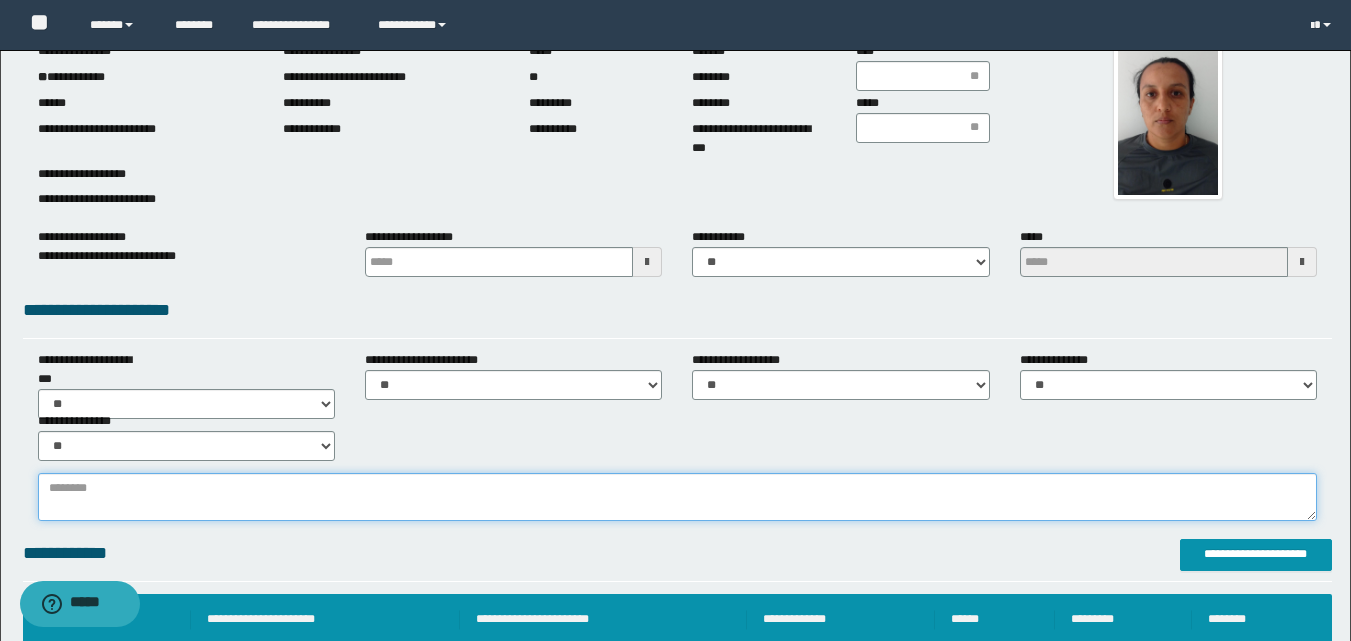 click at bounding box center [677, 497] 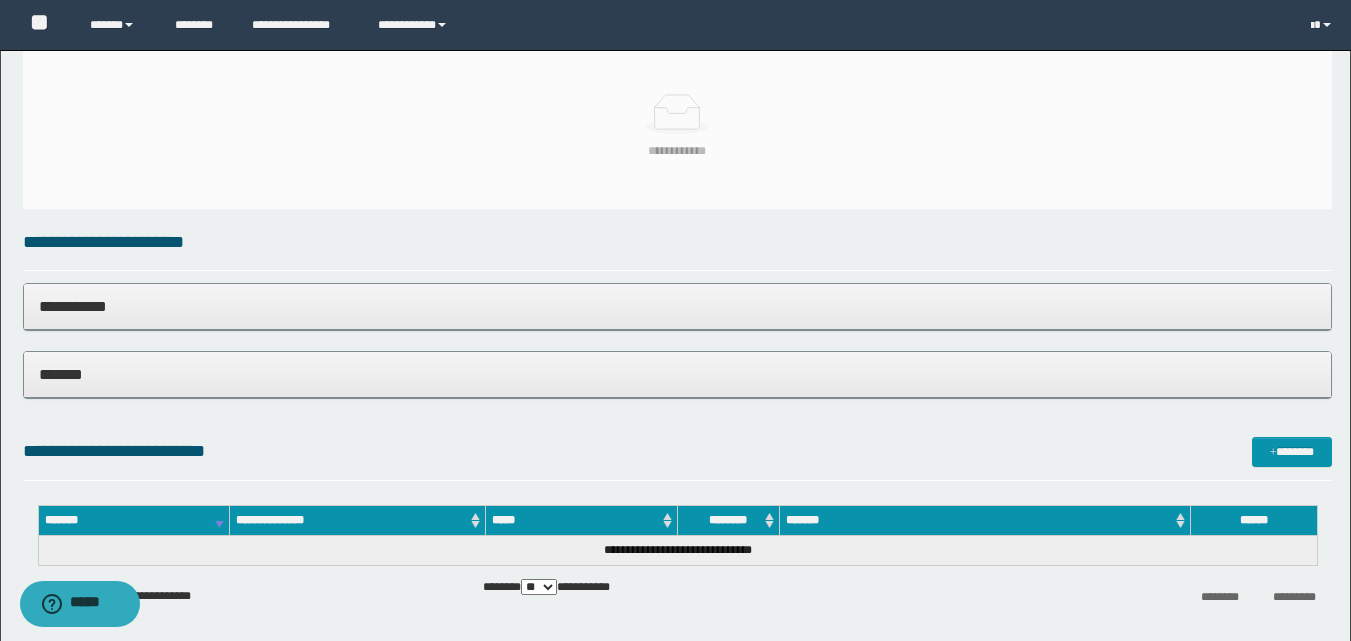 scroll, scrollTop: 1300, scrollLeft: 0, axis: vertical 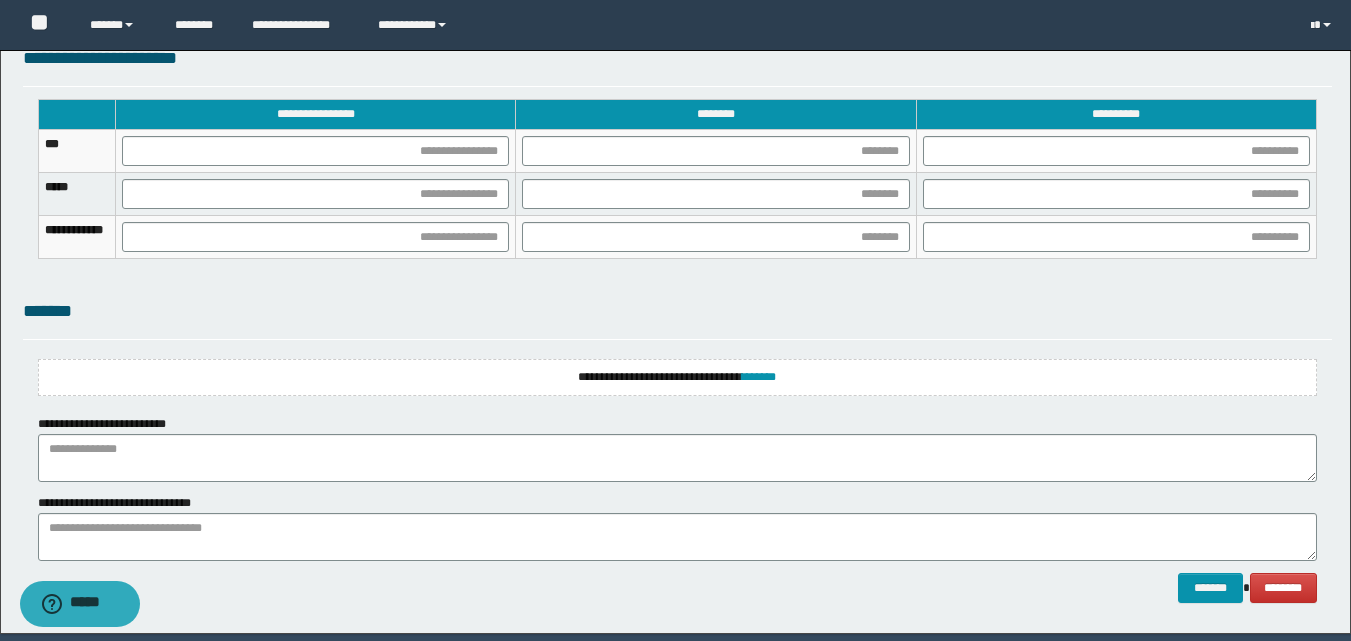 type on "**********" 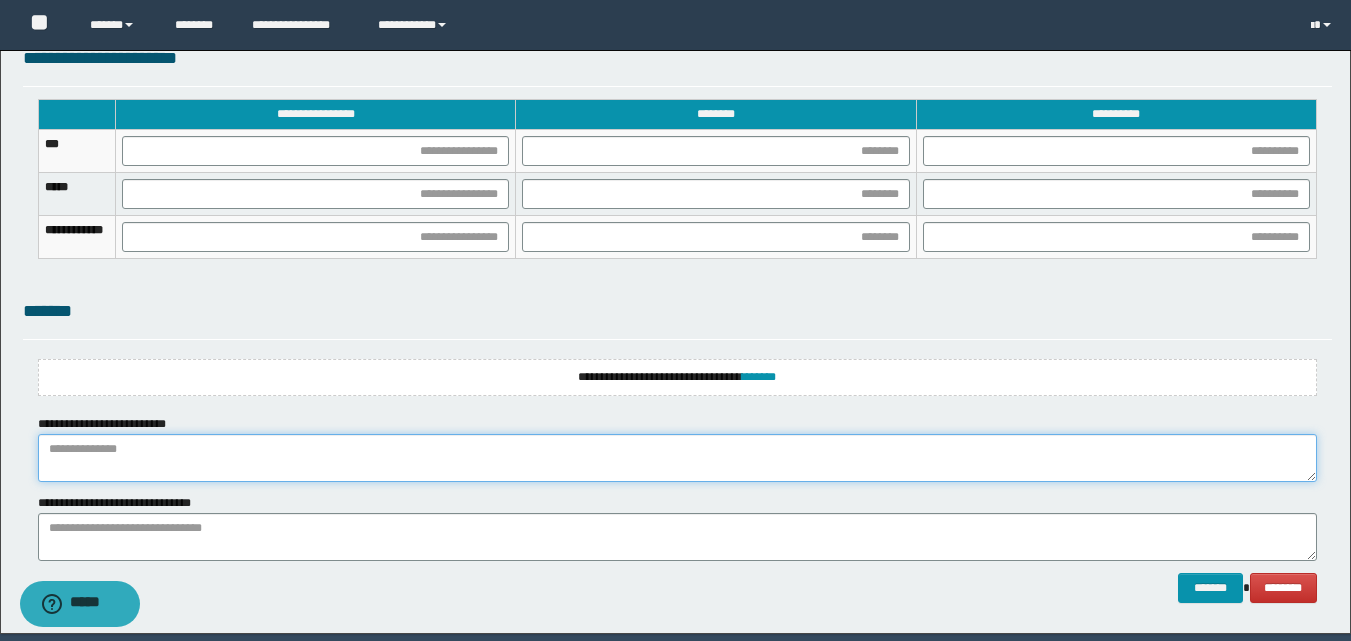 click at bounding box center [677, 458] 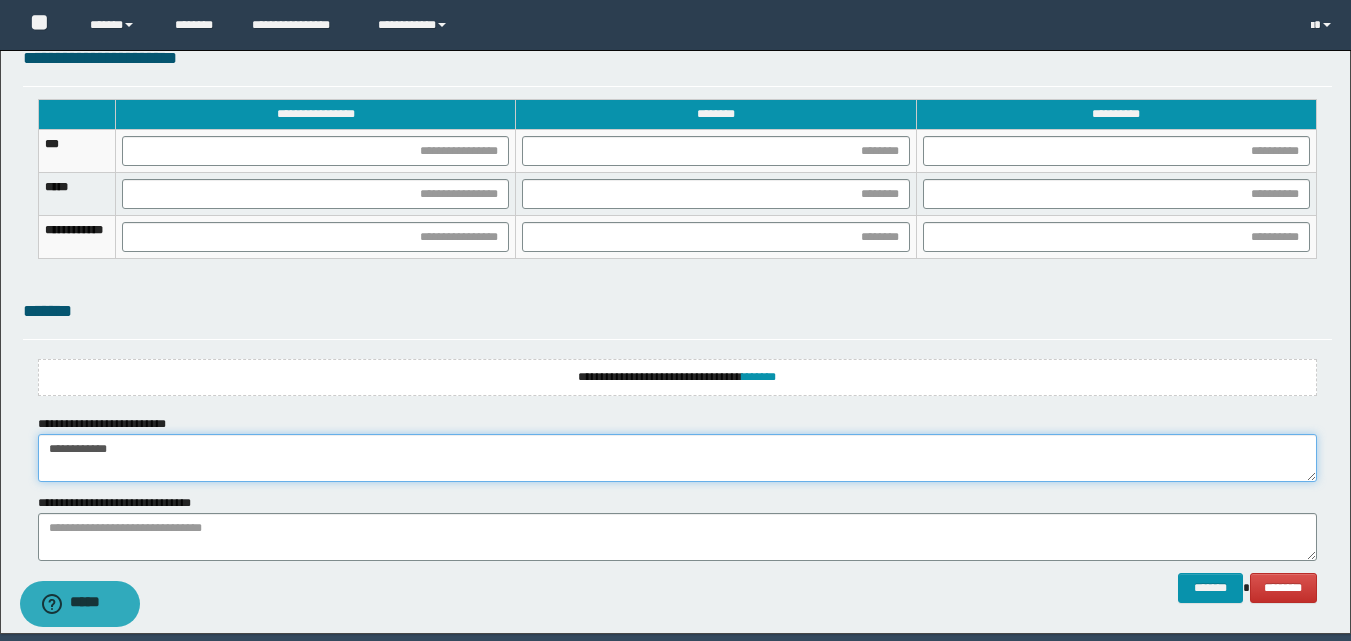 type on "**********" 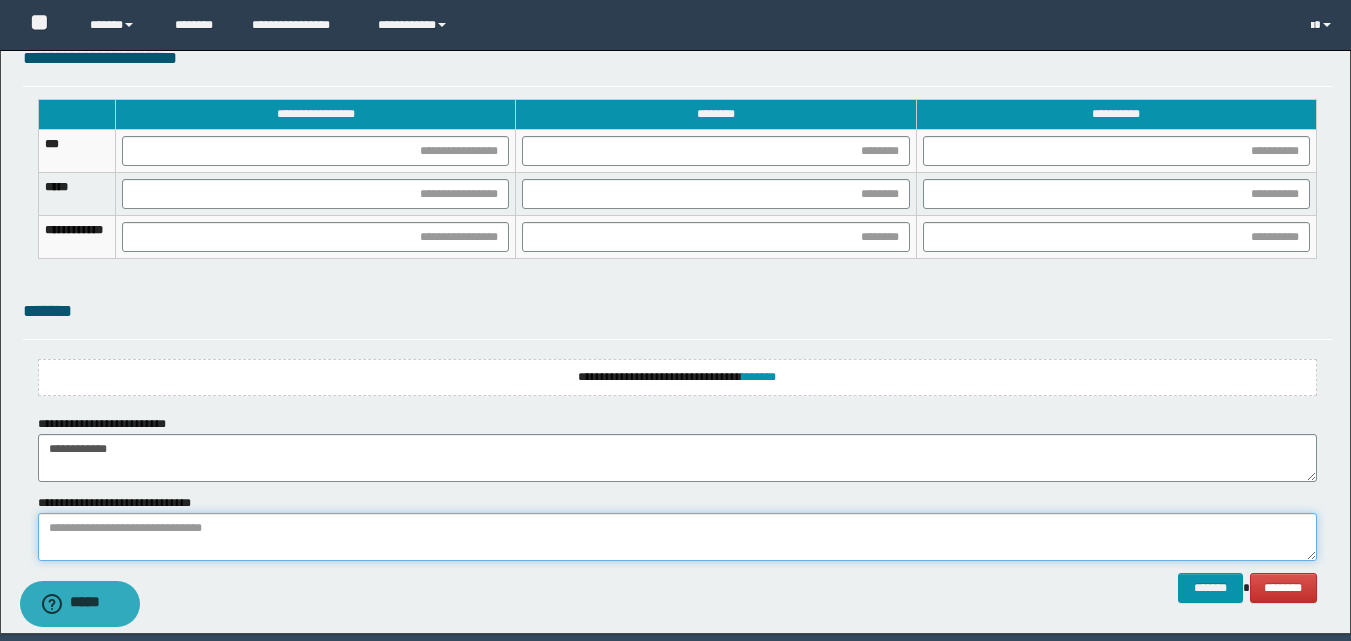 click at bounding box center (677, 537) 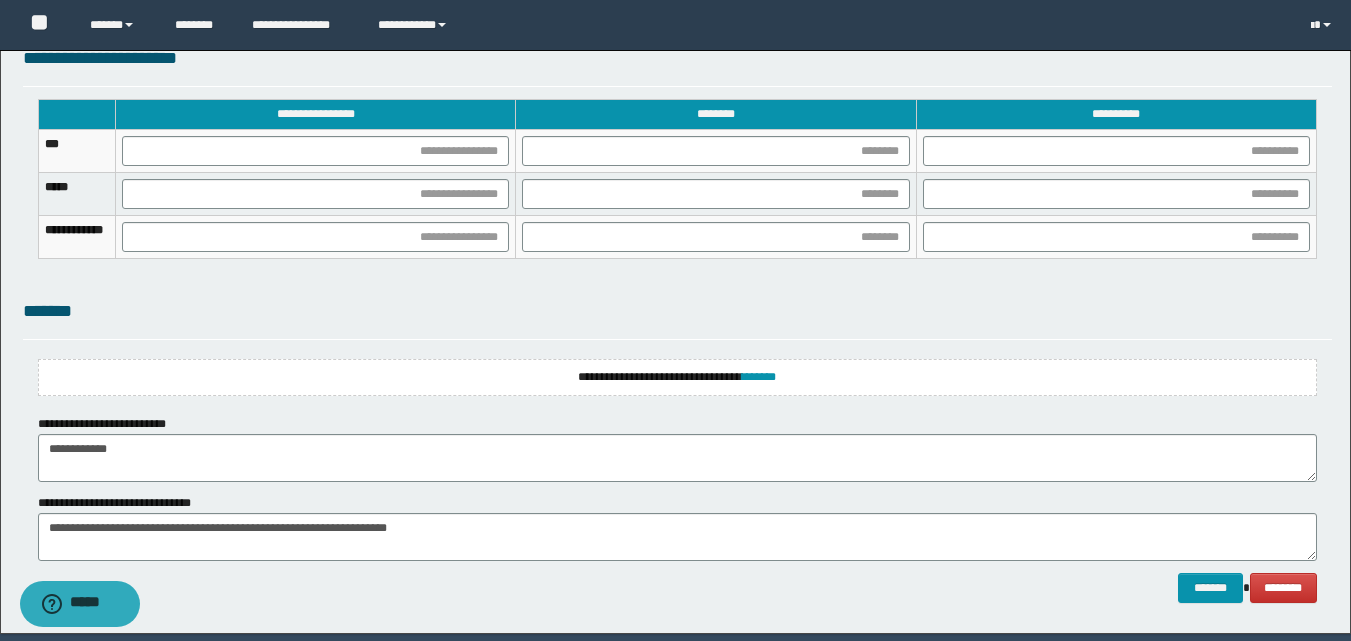 drag, startPoint x: 307, startPoint y: 525, endPoint x: 358, endPoint y: 78, distance: 449.9 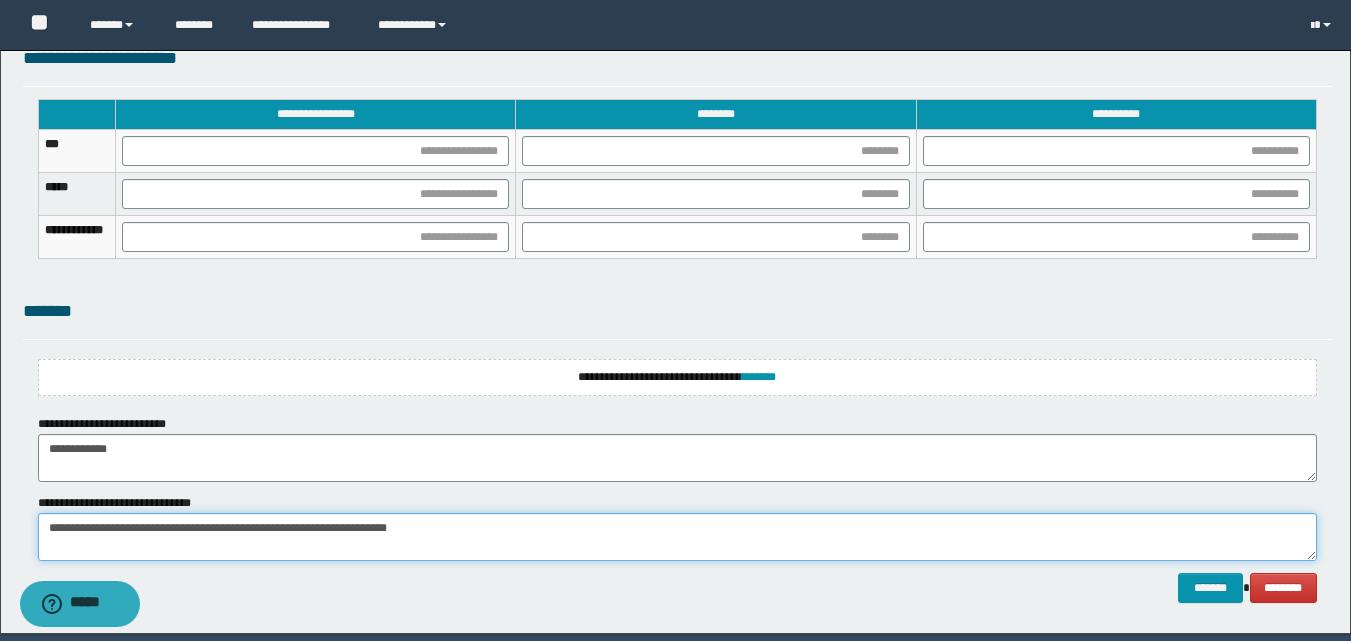 type on "**********" 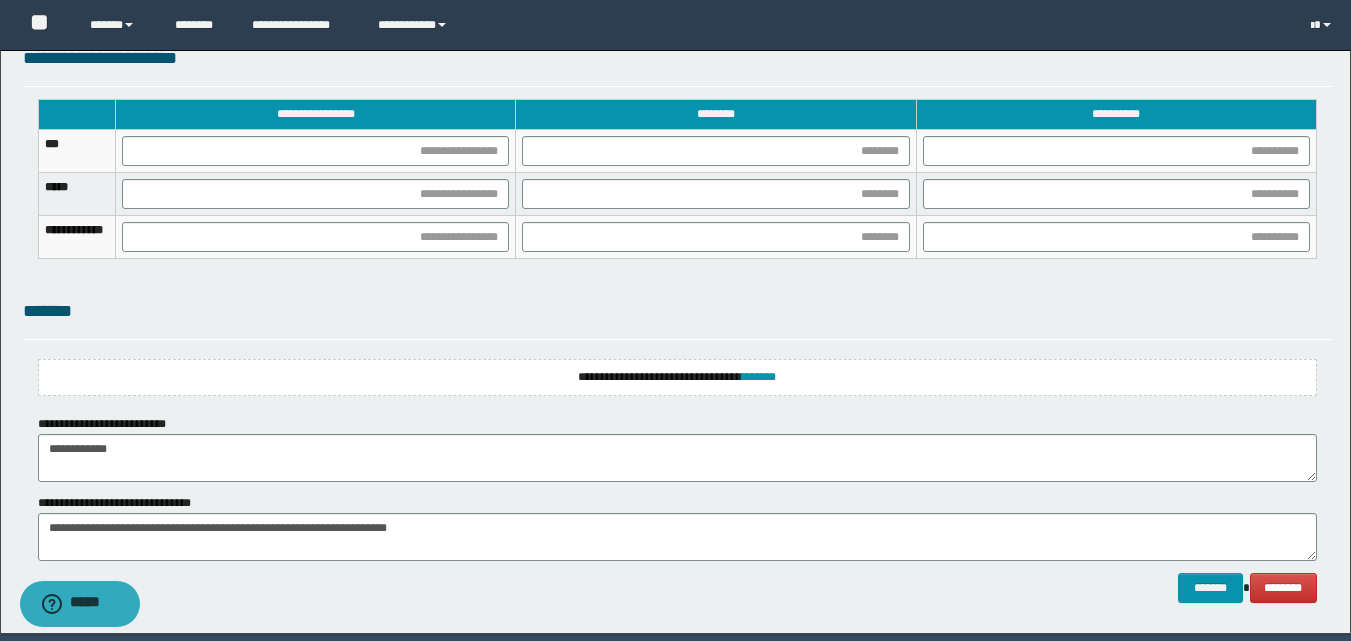 click on "*******" at bounding box center [677, 311] 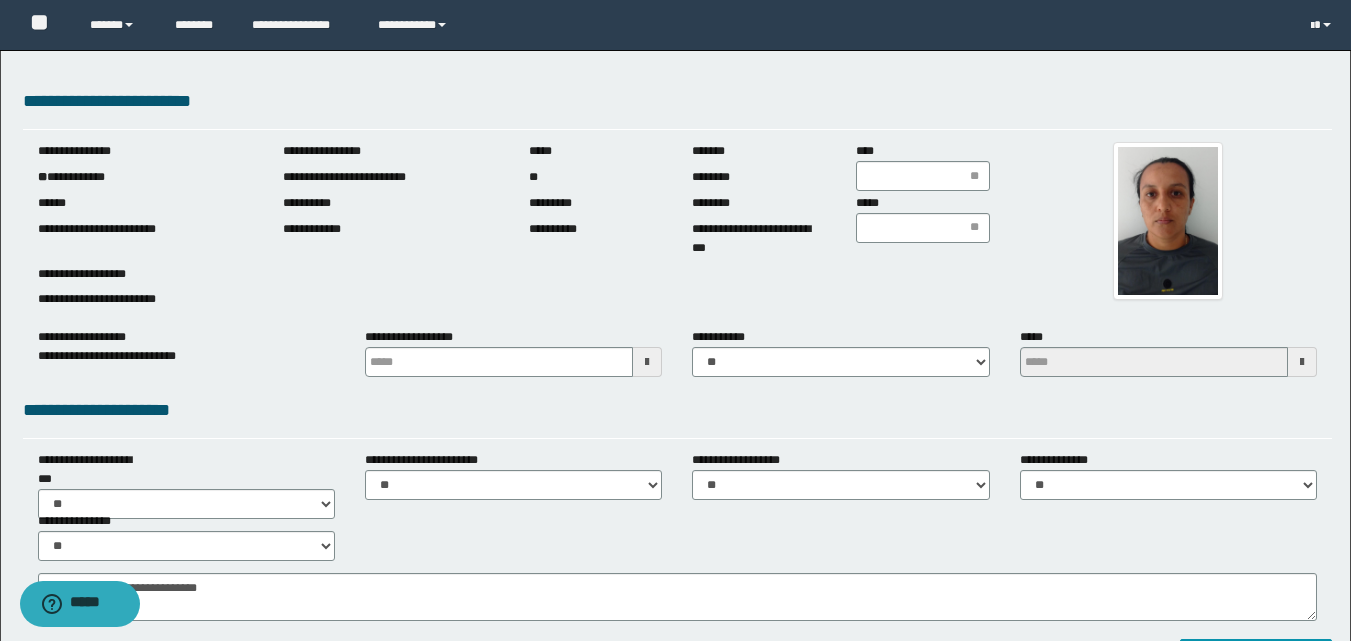 scroll, scrollTop: 300, scrollLeft: 0, axis: vertical 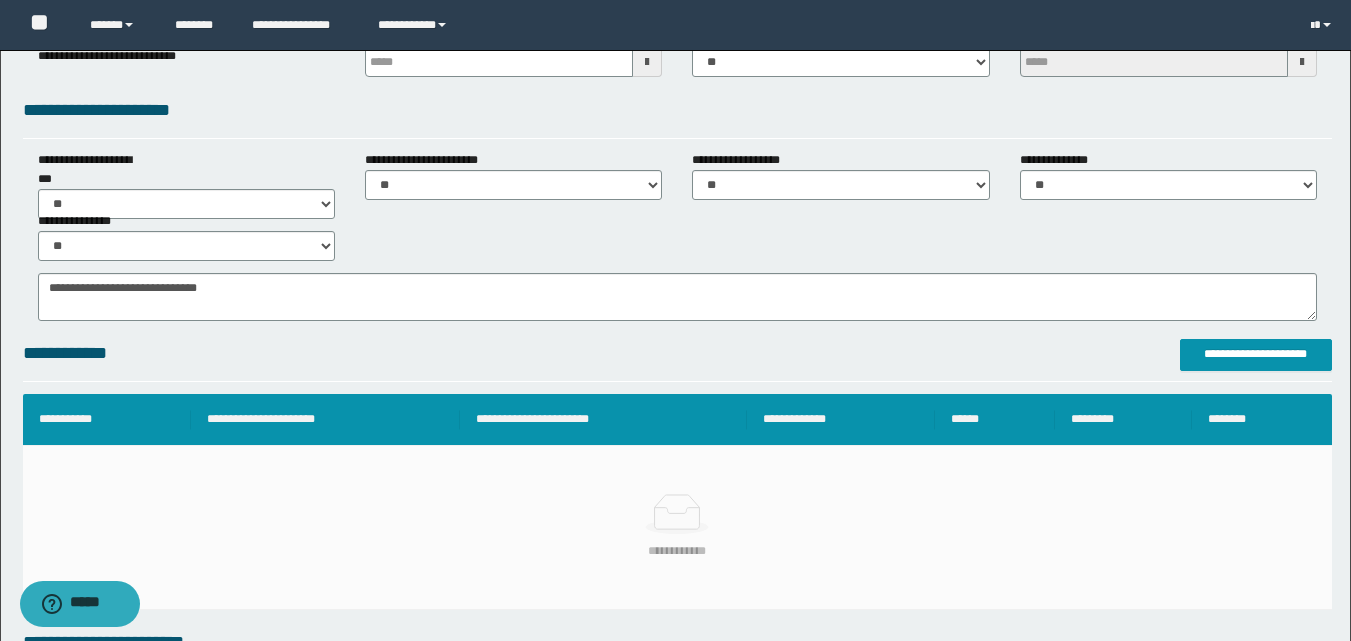 click on "**********" at bounding box center (677, 360) 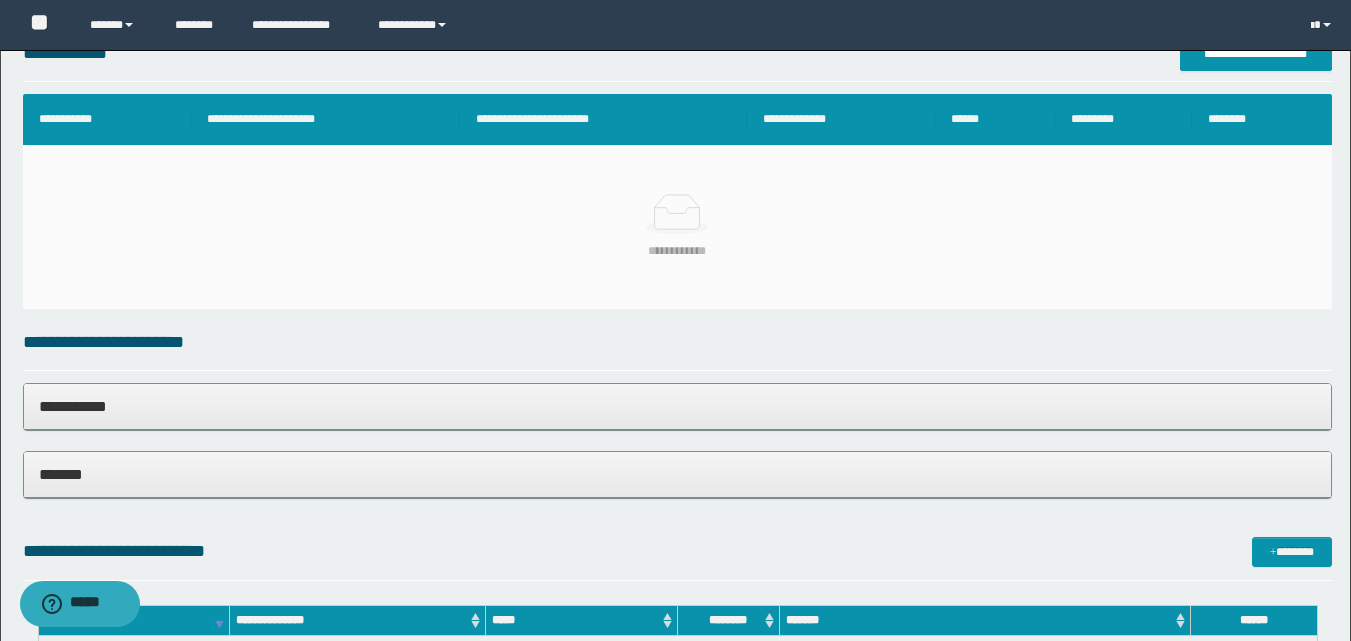 scroll, scrollTop: 800, scrollLeft: 0, axis: vertical 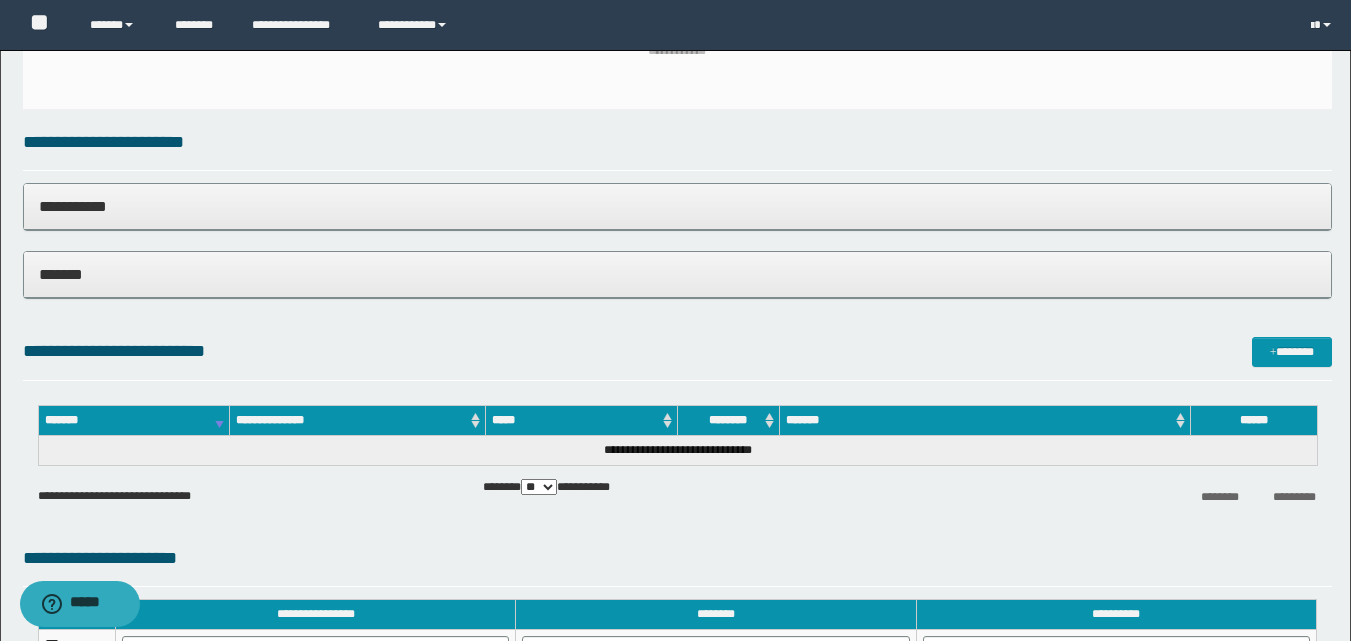 click on "*******" at bounding box center (677, 274) 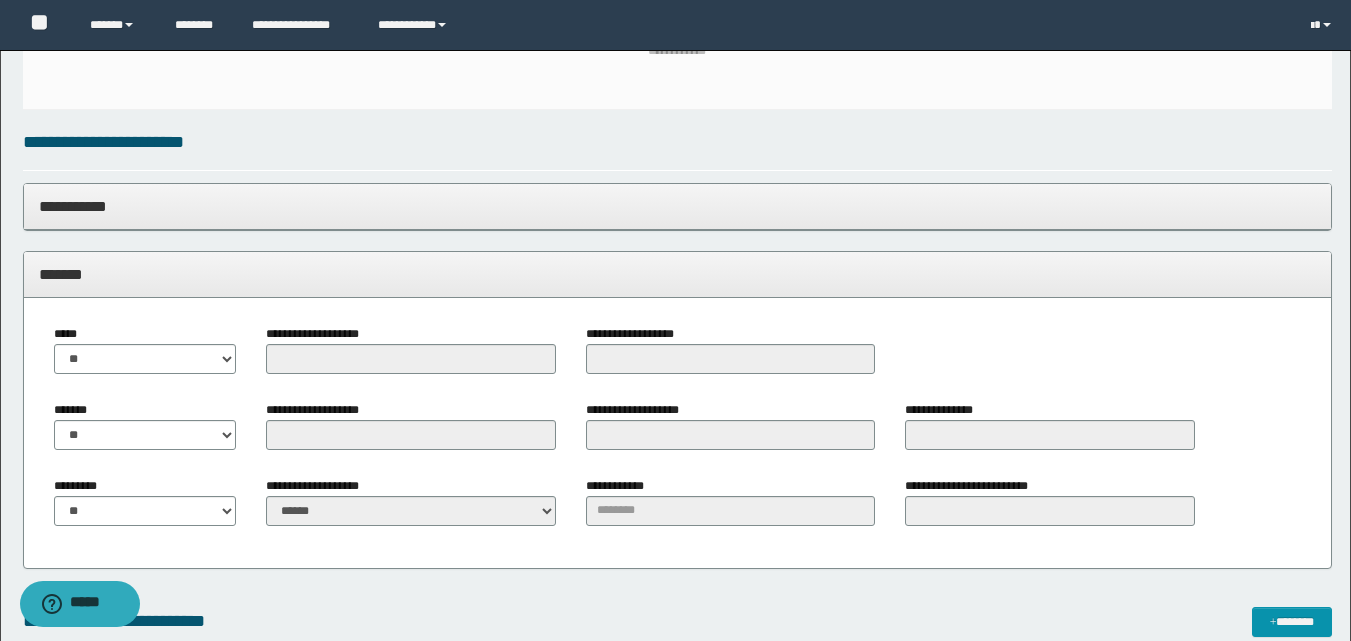 scroll, scrollTop: 900, scrollLeft: 0, axis: vertical 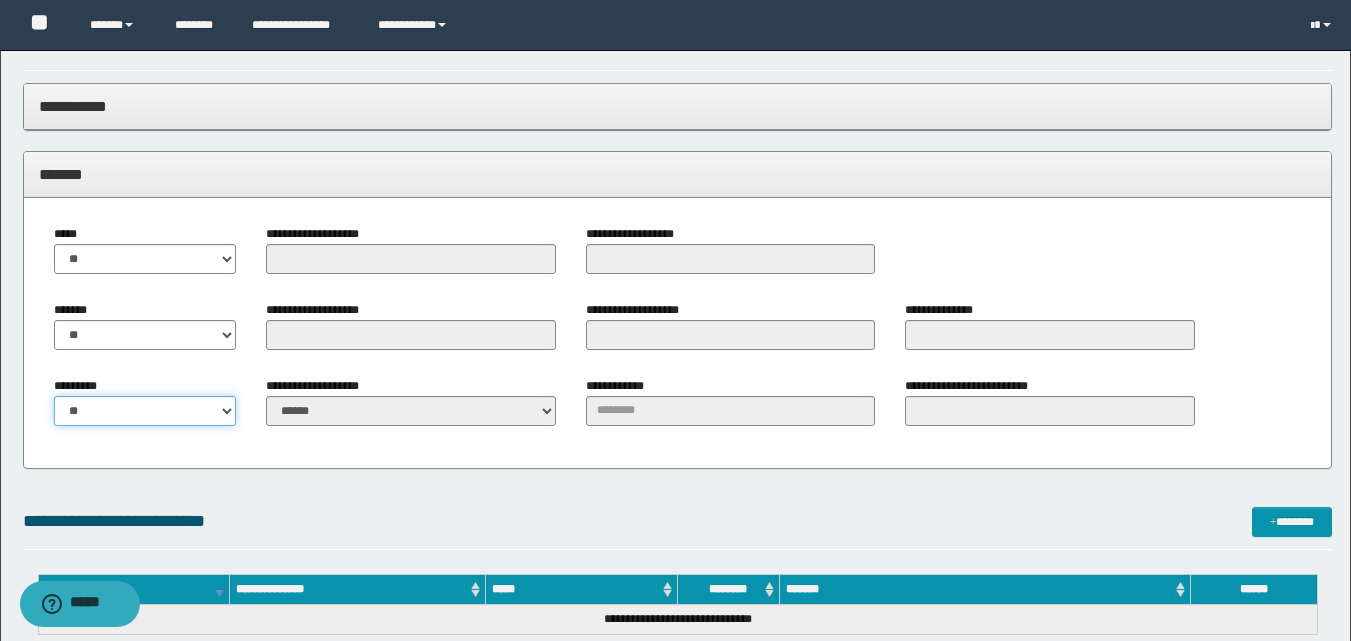 click on "**
**" at bounding box center (145, 411) 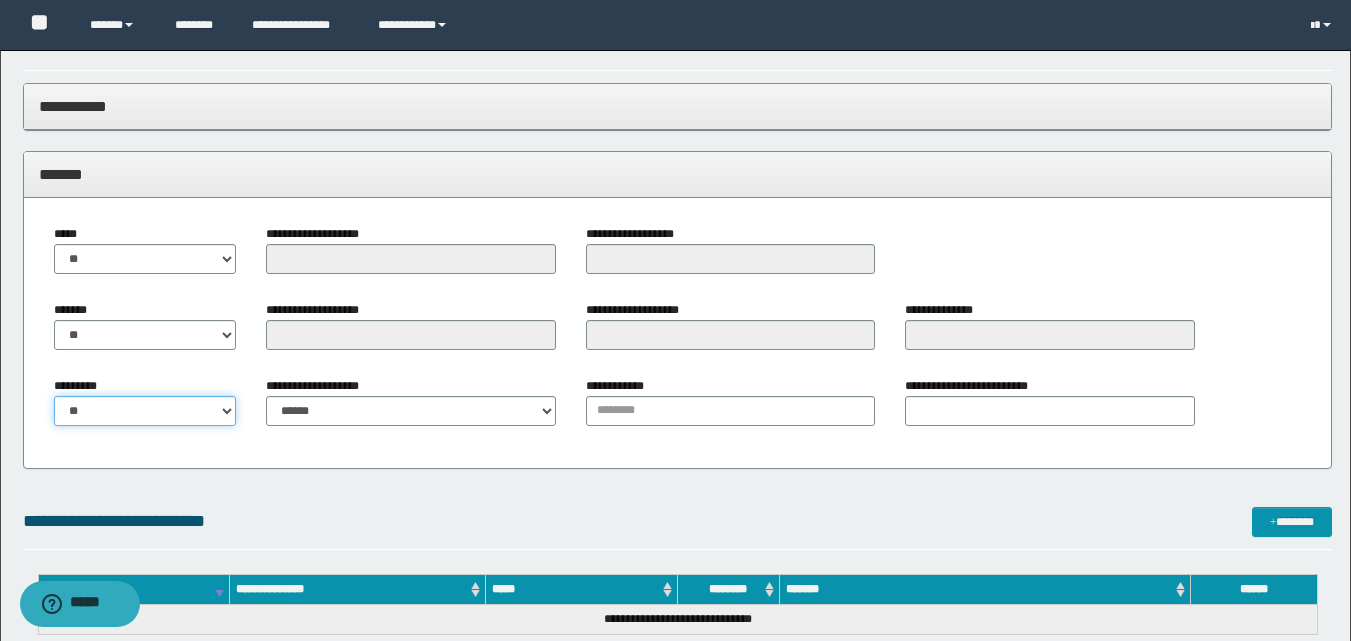 click on "**
**" at bounding box center [145, 411] 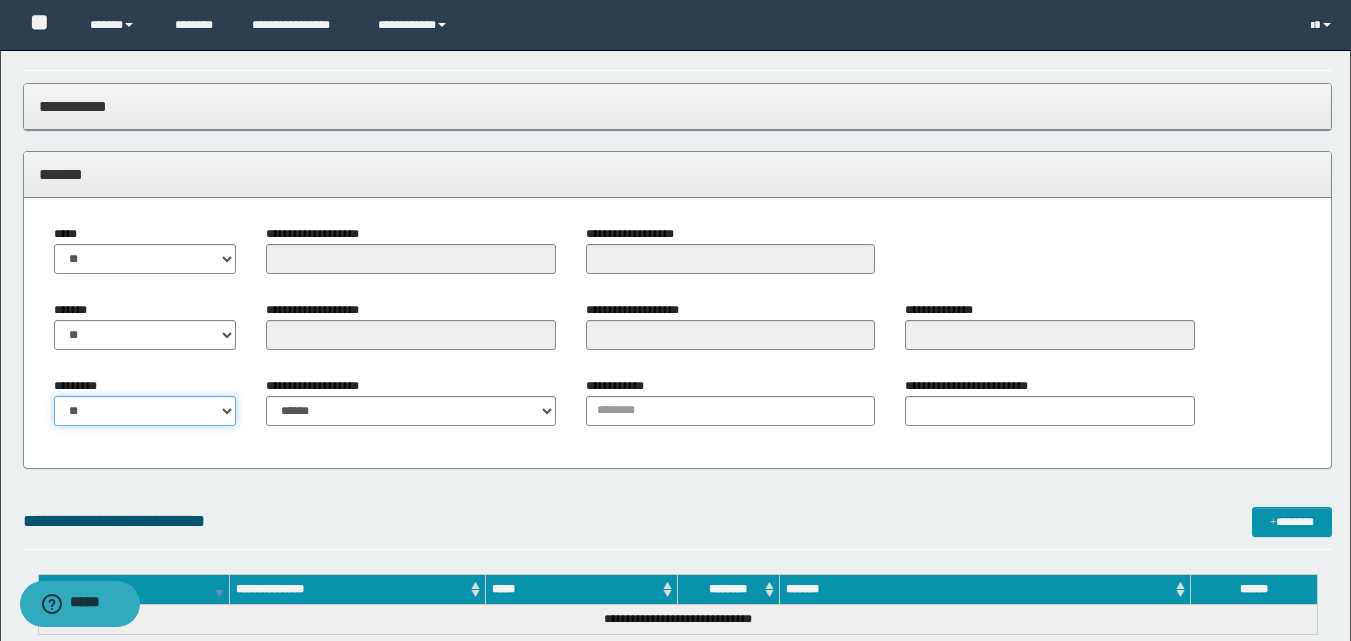 select on "*****" 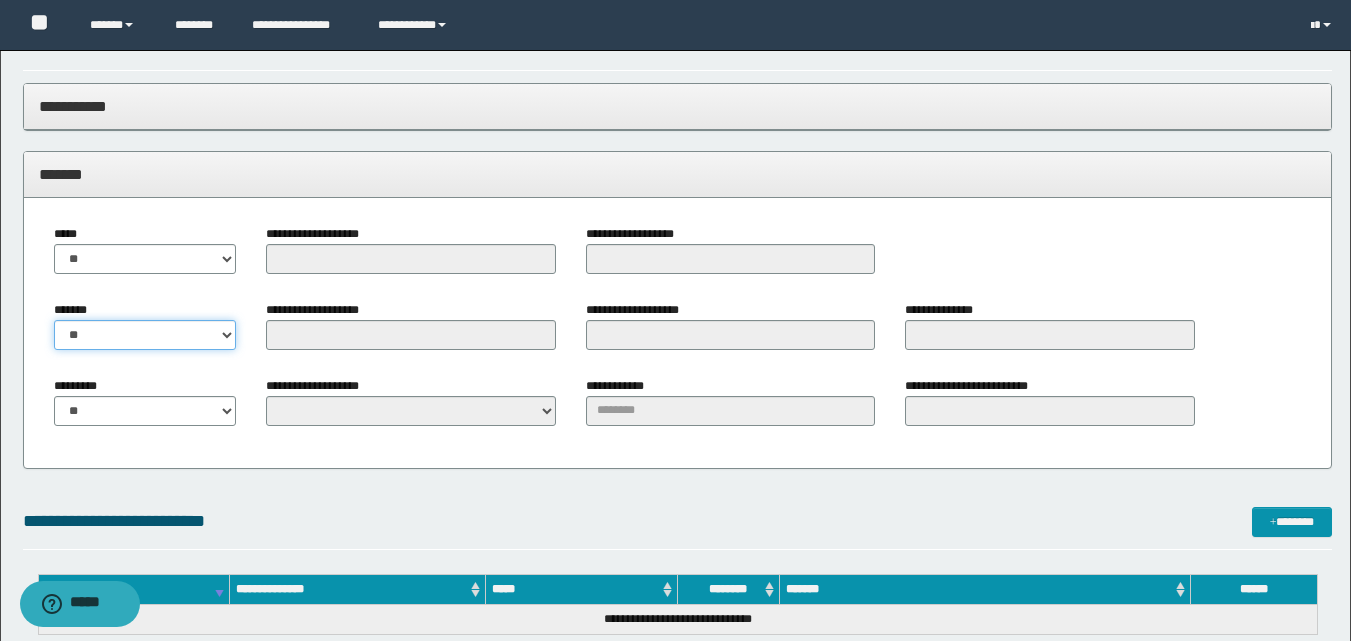 click on "**
**" at bounding box center (145, 335) 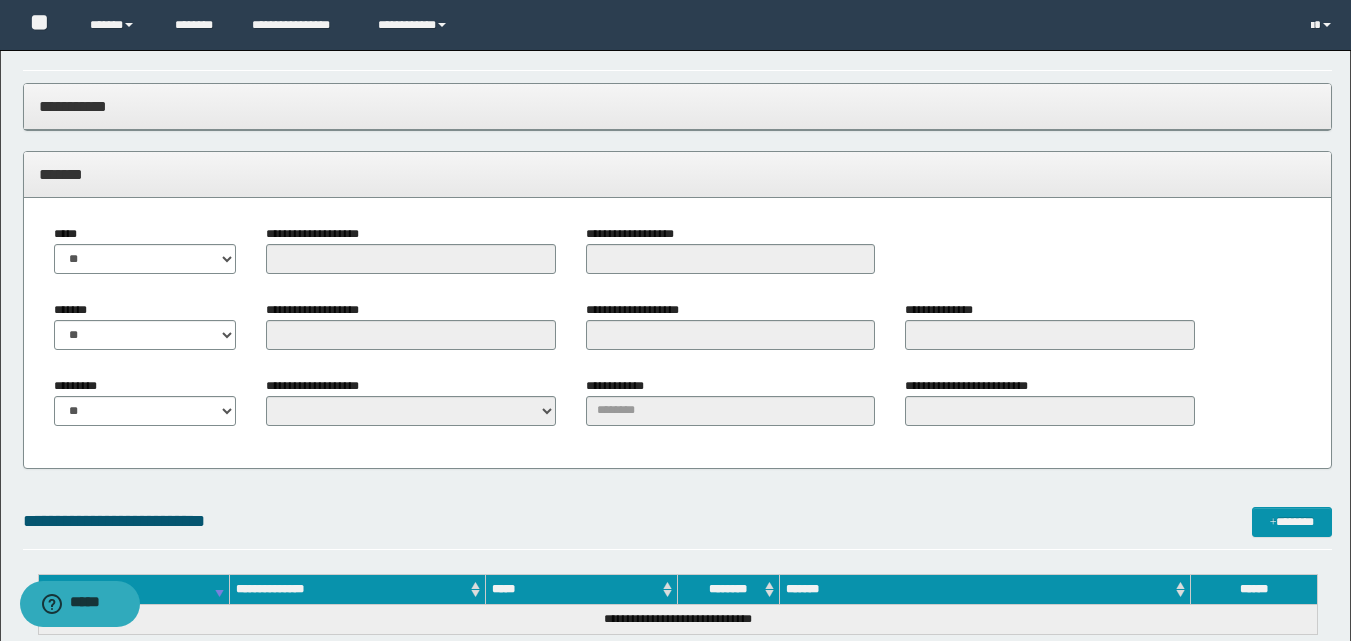 click on "**********" at bounding box center (677, 521) 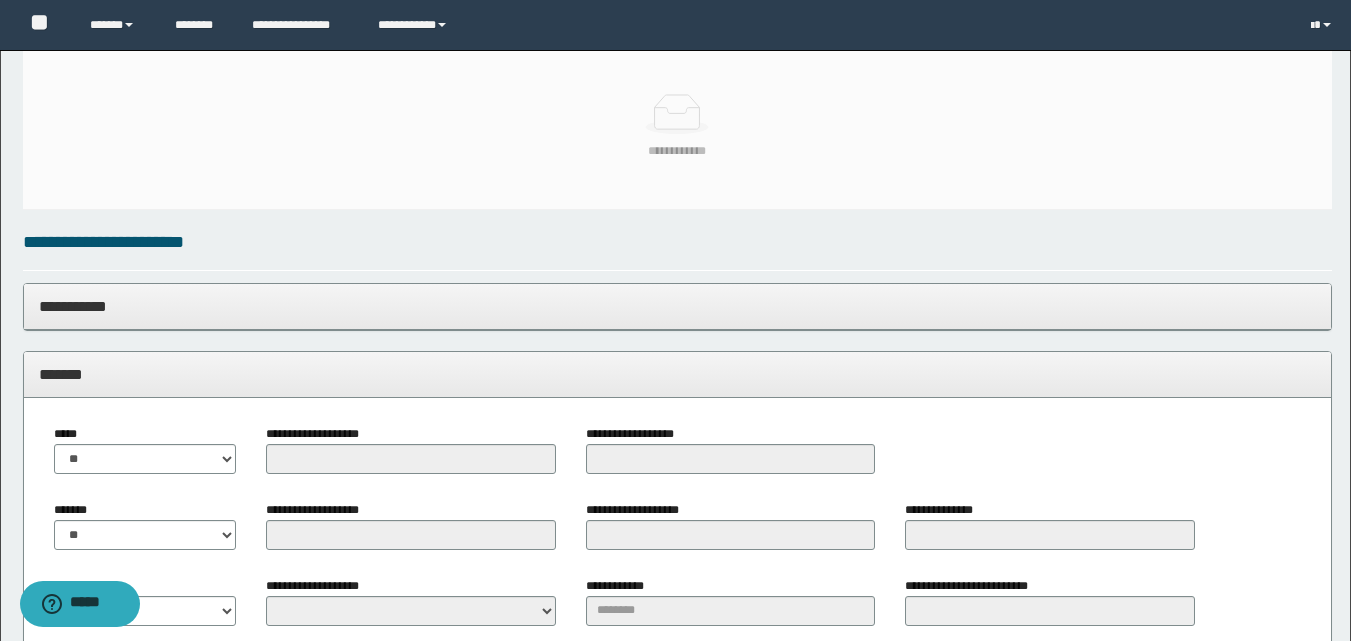 click on "**********" at bounding box center (677, 306) 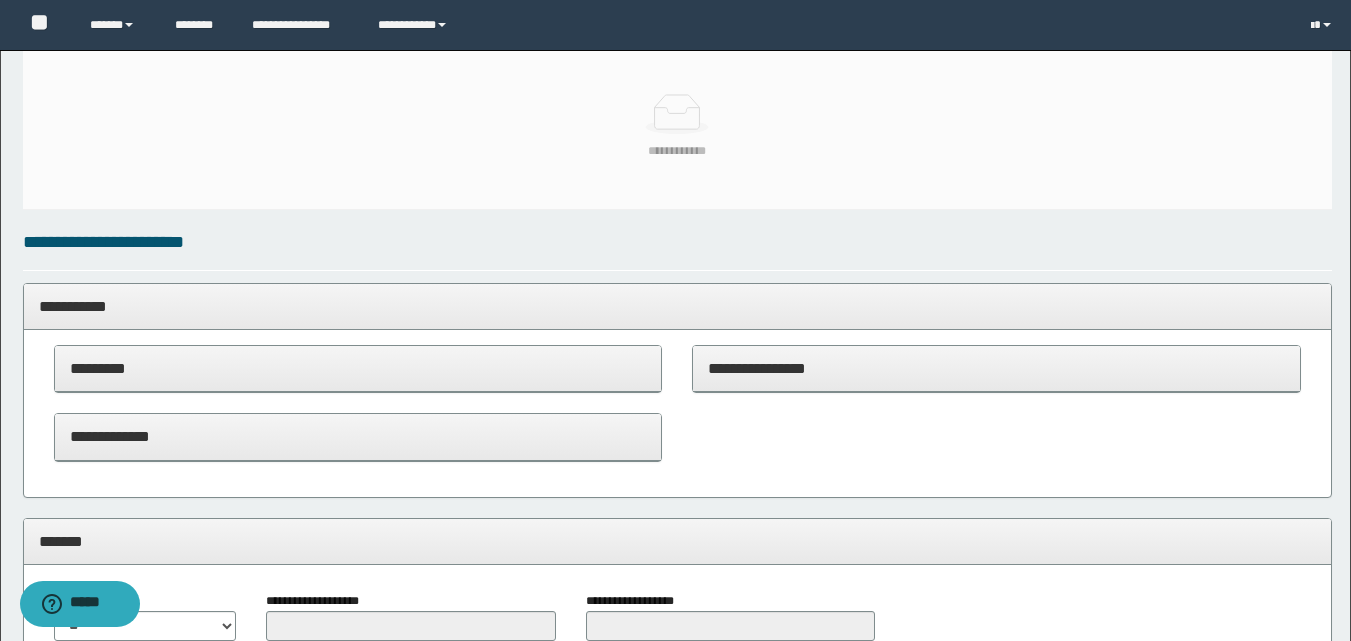 click on "**********" at bounding box center [677, 306] 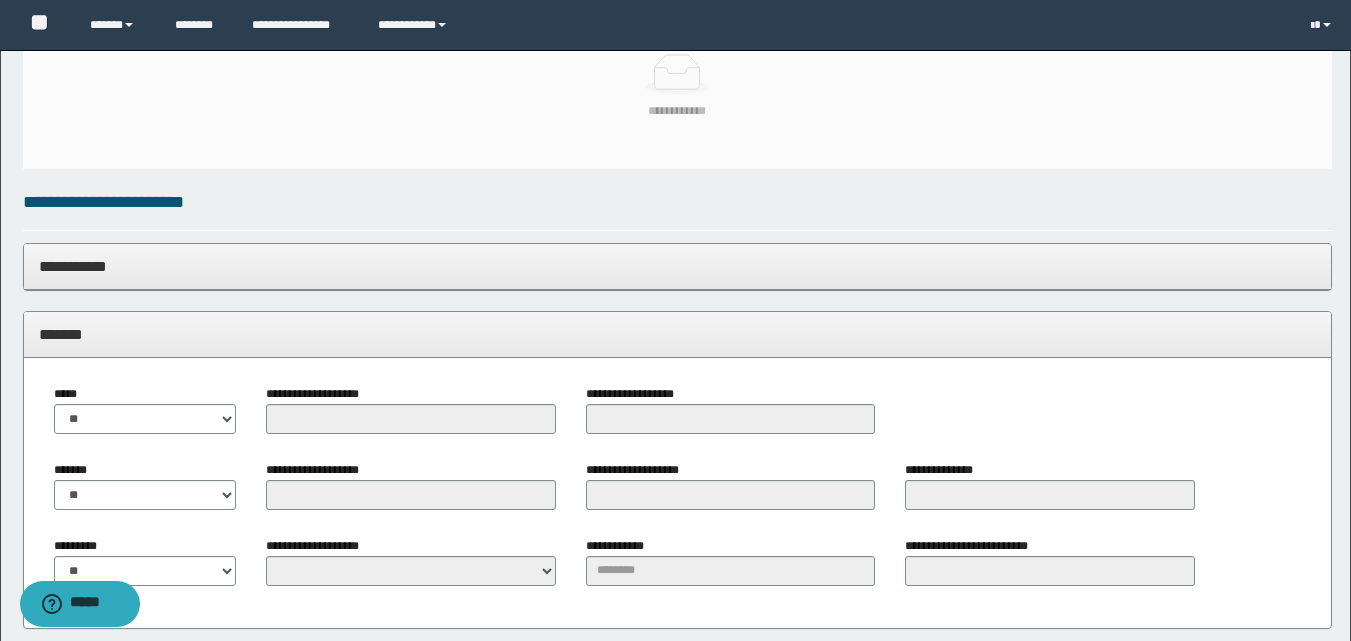 scroll, scrollTop: 940, scrollLeft: 0, axis: vertical 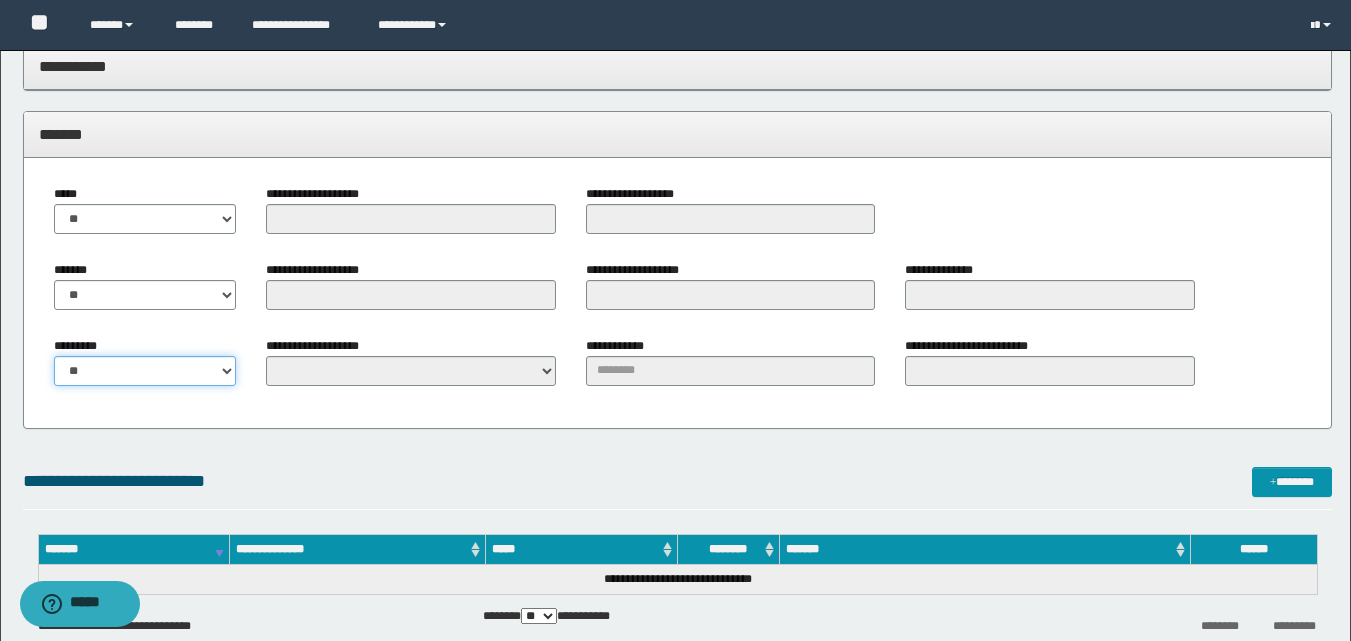 click on "**
**" at bounding box center [145, 371] 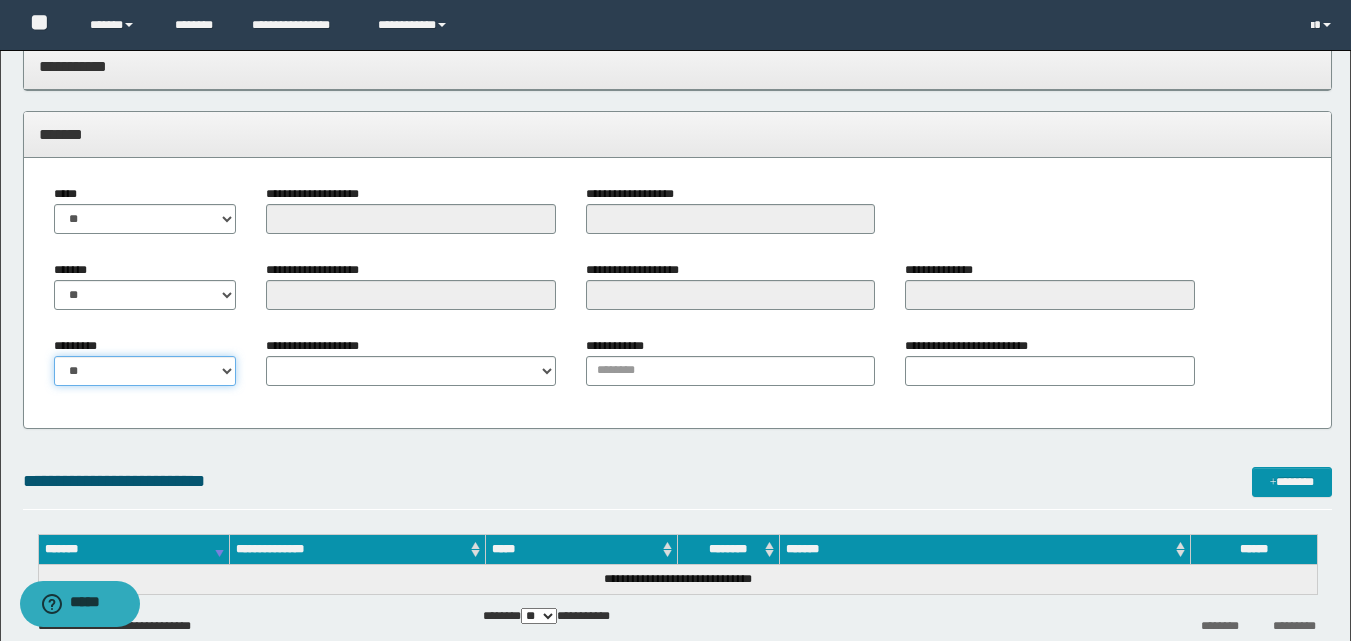 click on "**
**" at bounding box center (145, 371) 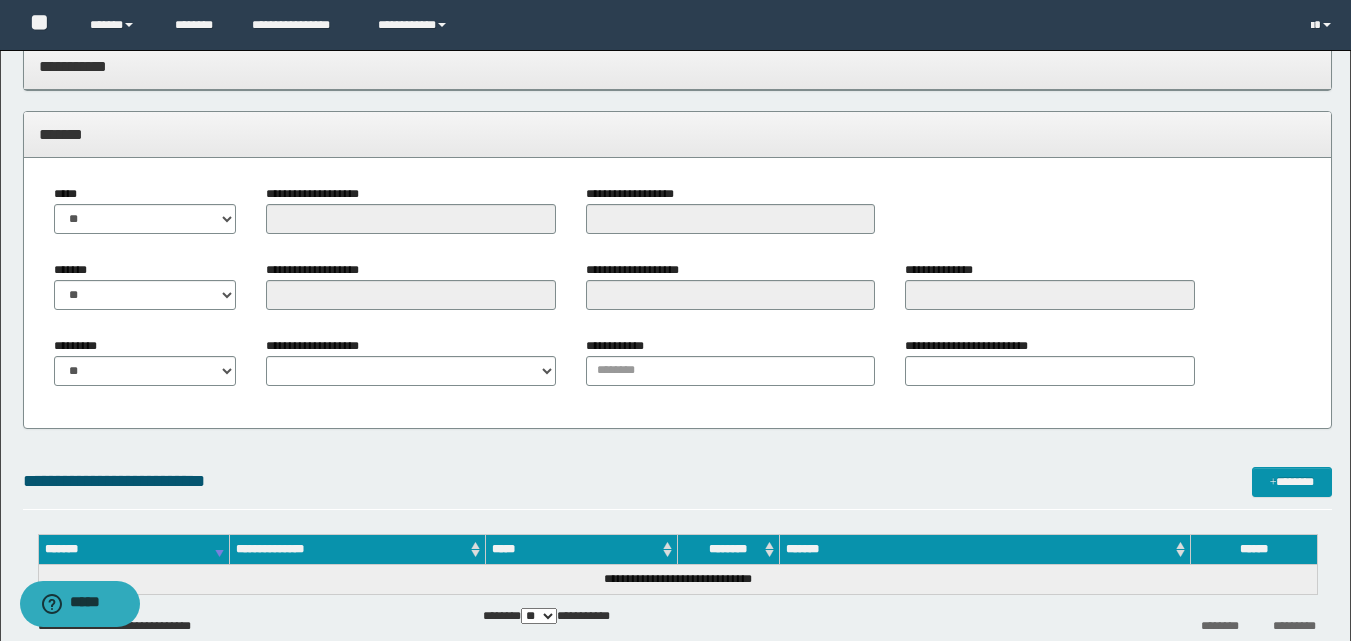 click on "*********
**
**" at bounding box center [145, 361] 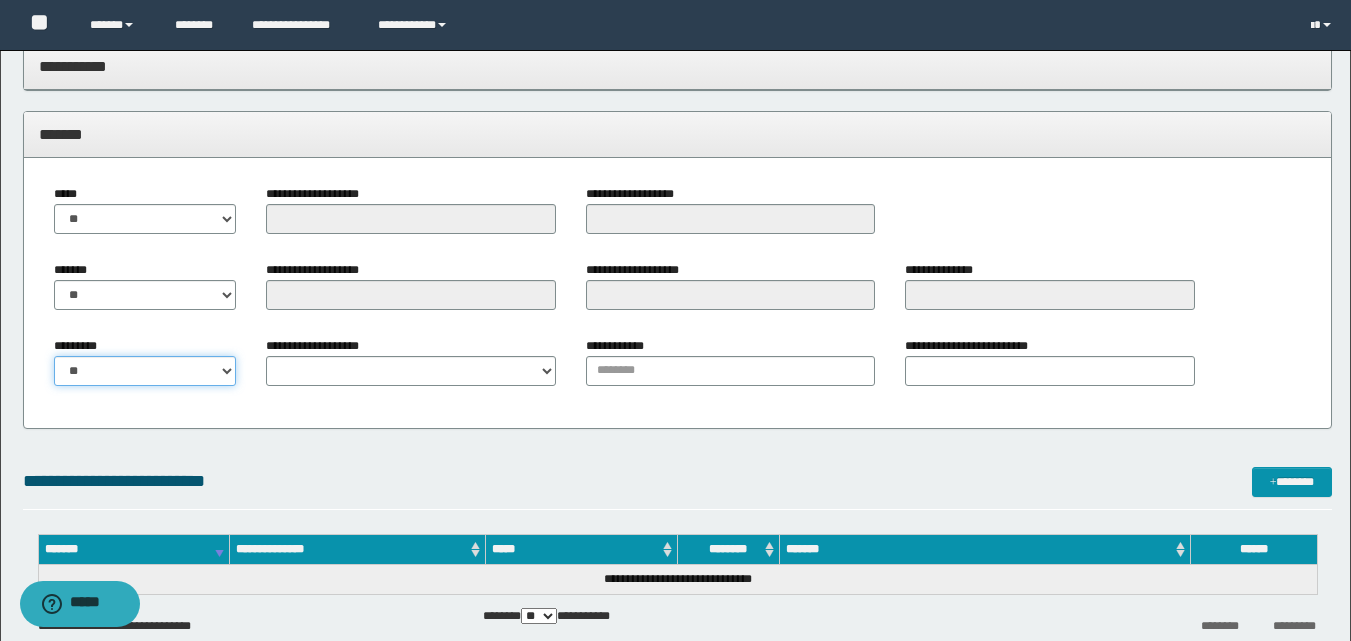 click on "**
**" at bounding box center (145, 371) 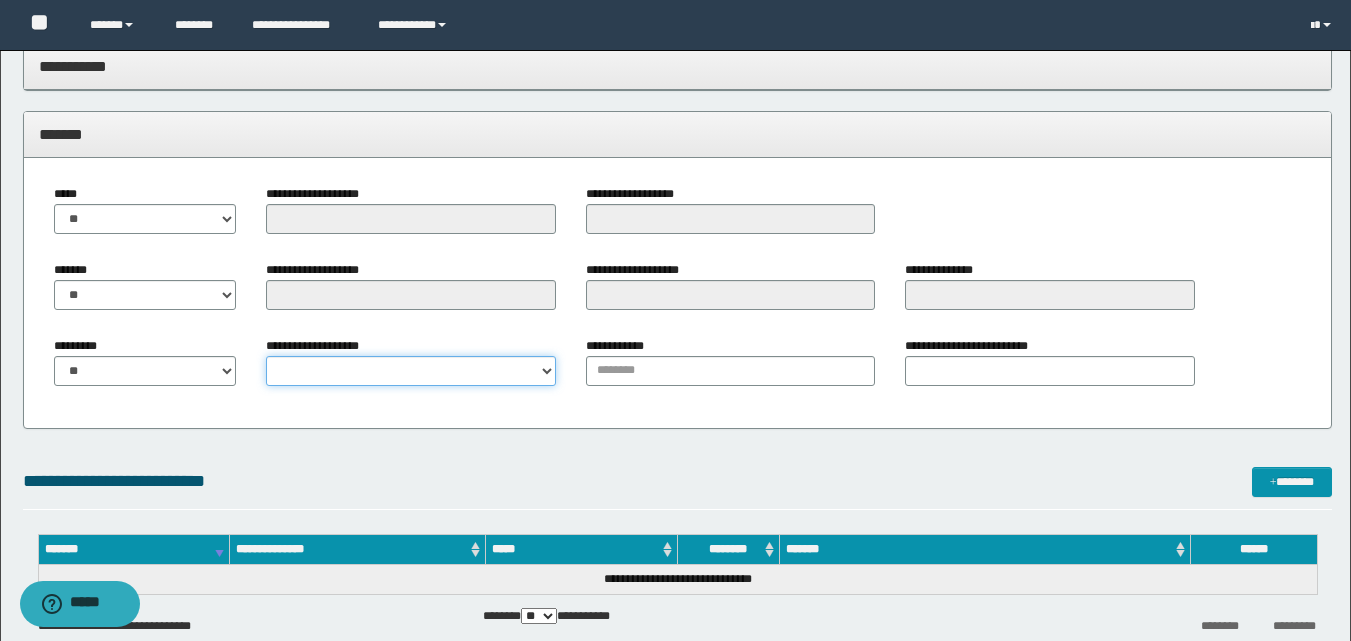 click on "**********" at bounding box center (410, 371) 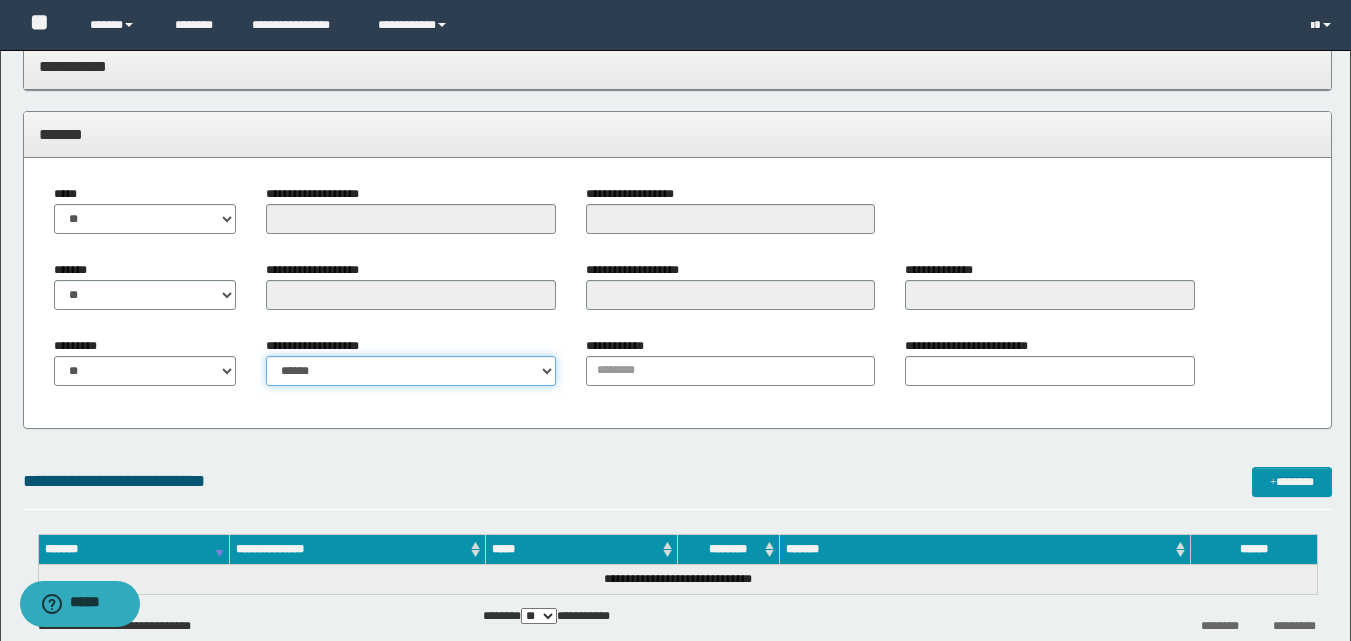 click on "**********" at bounding box center [410, 371] 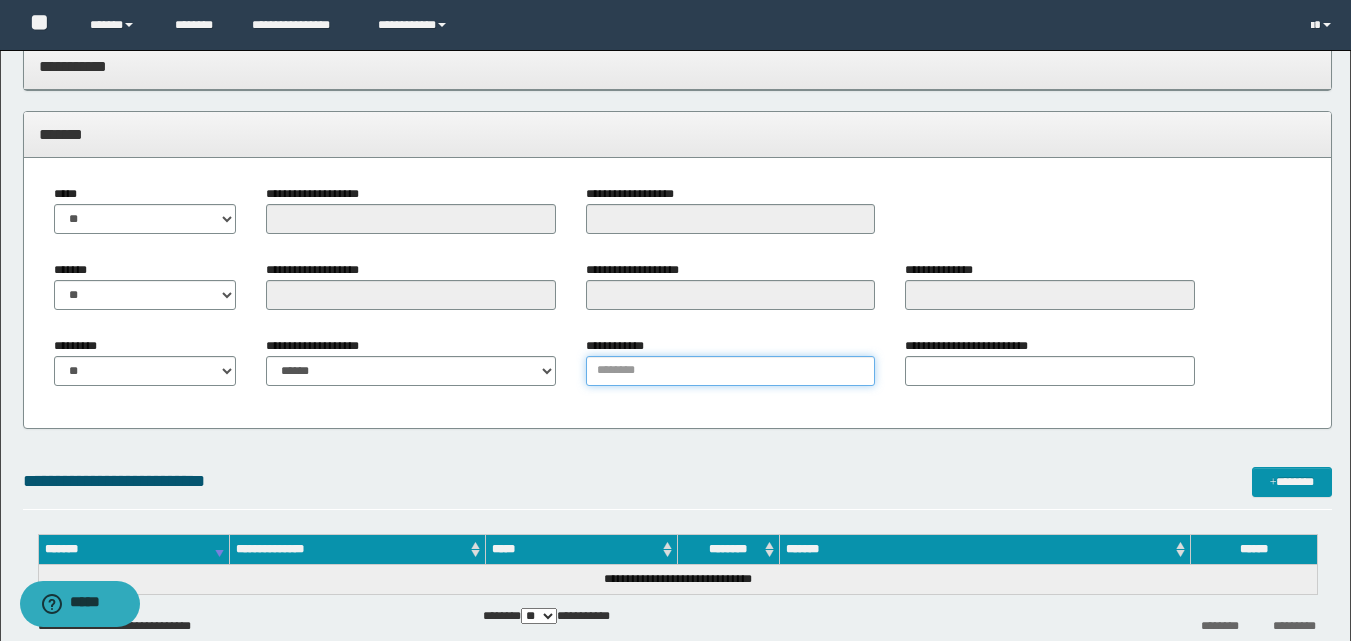 click on "**********" at bounding box center (730, 371) 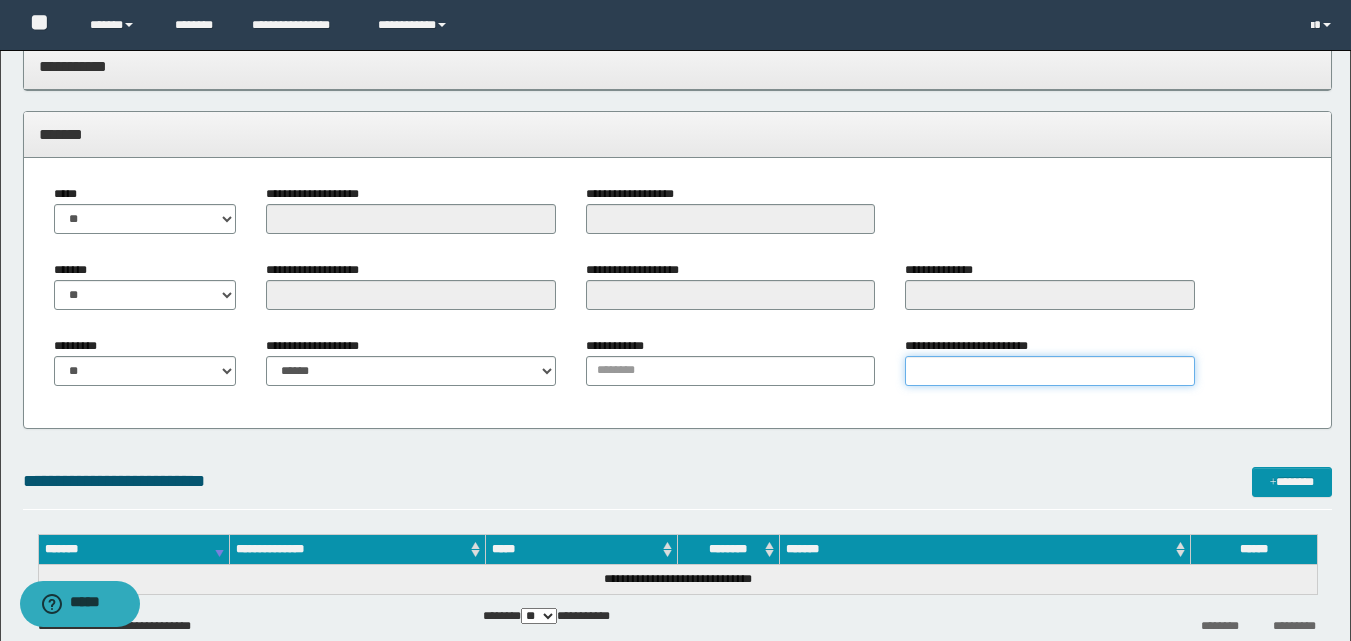 click on "**********" at bounding box center [1049, 371] 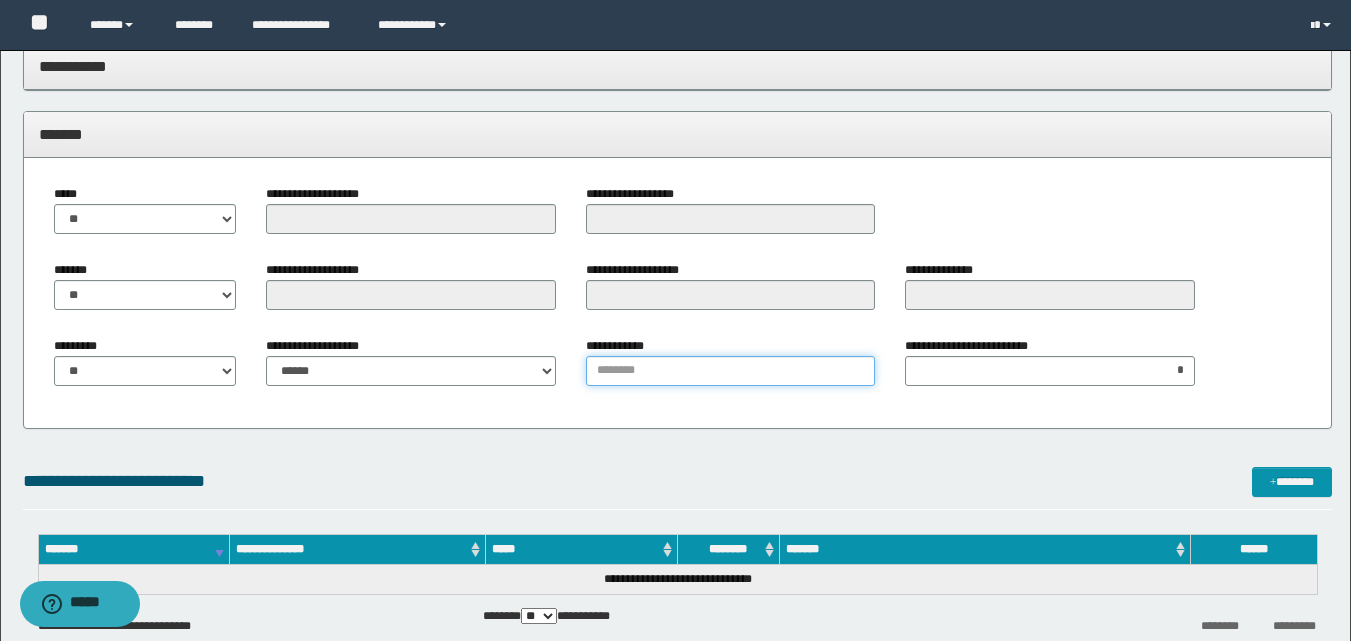 click on "**********" at bounding box center (730, 371) 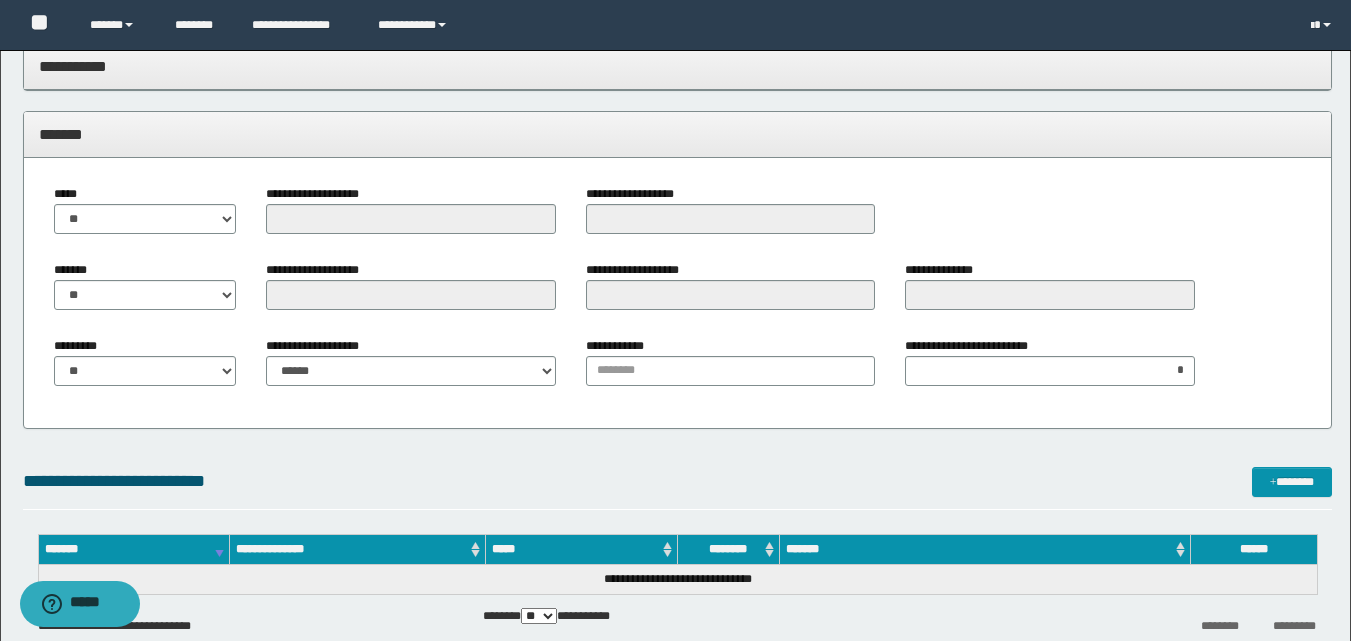 click on "*****
**
**" at bounding box center (145, 217) 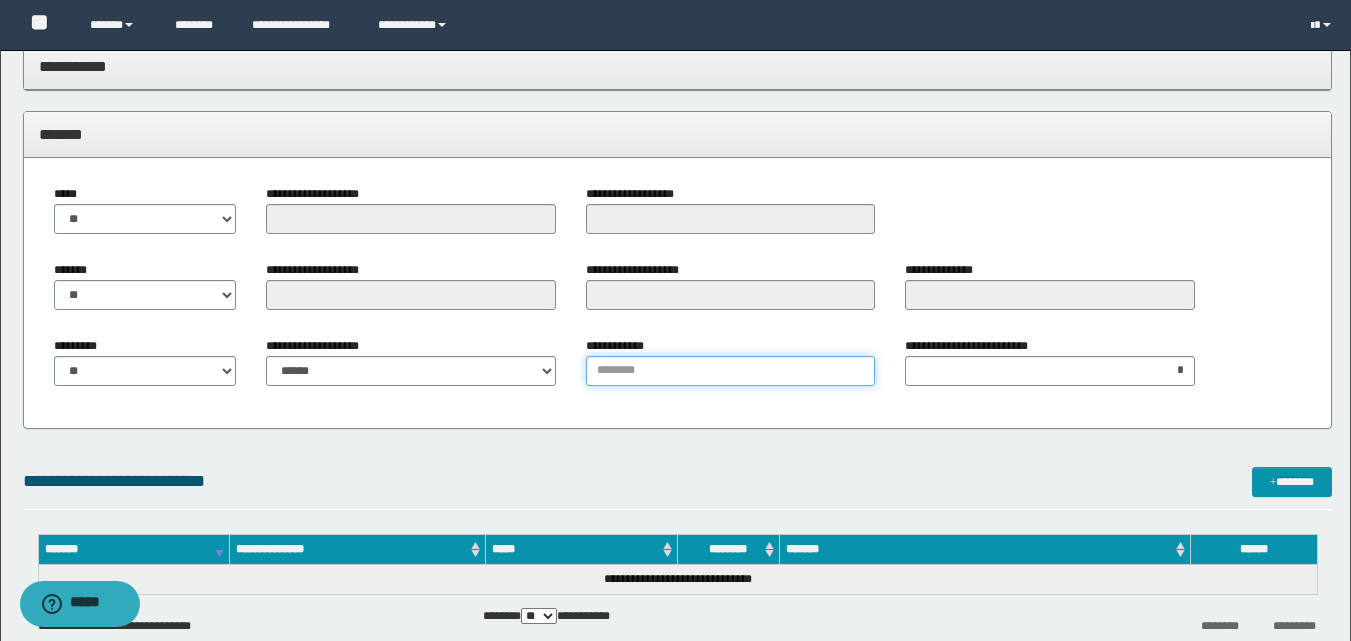 click on "**********" at bounding box center [730, 371] 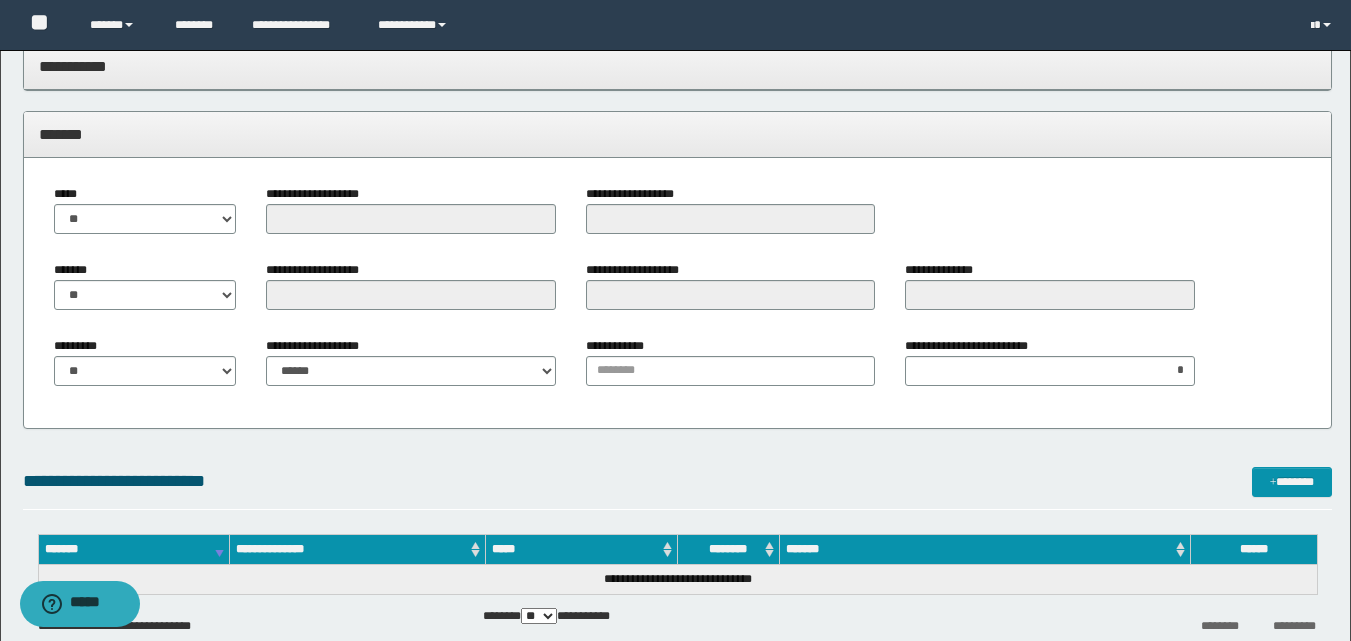 click on "**********" at bounding box center (620, 346) 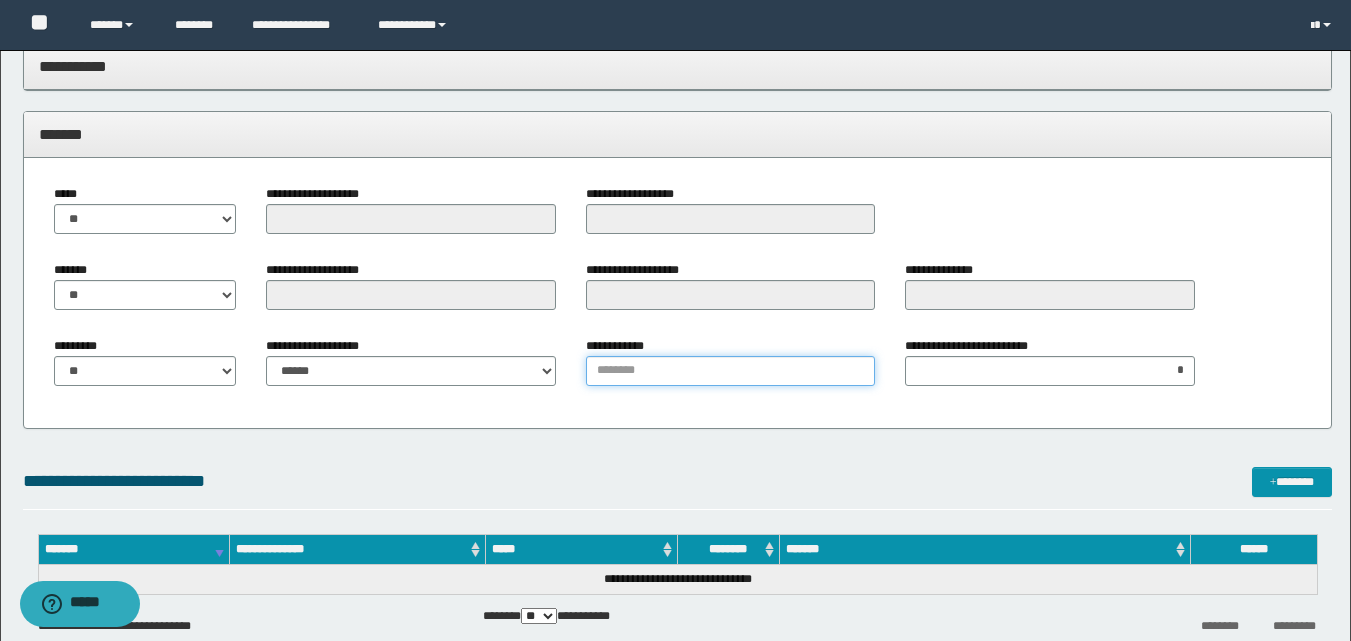click on "**********" at bounding box center [730, 371] 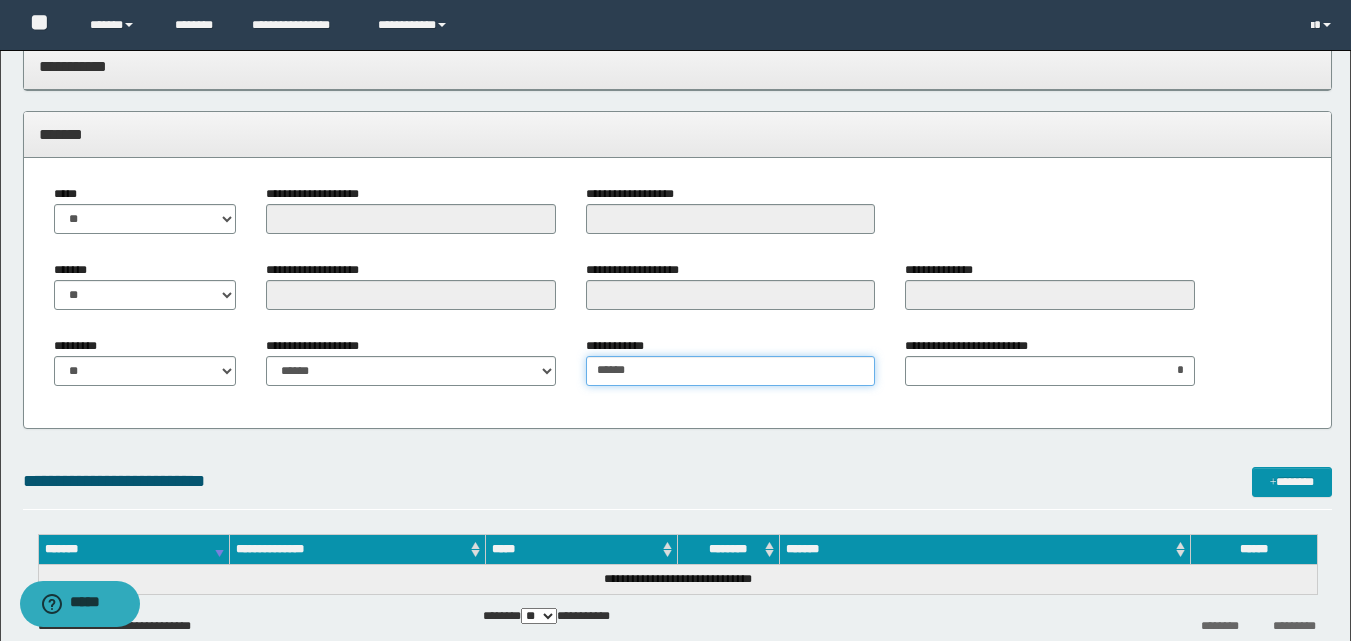 type on "******" 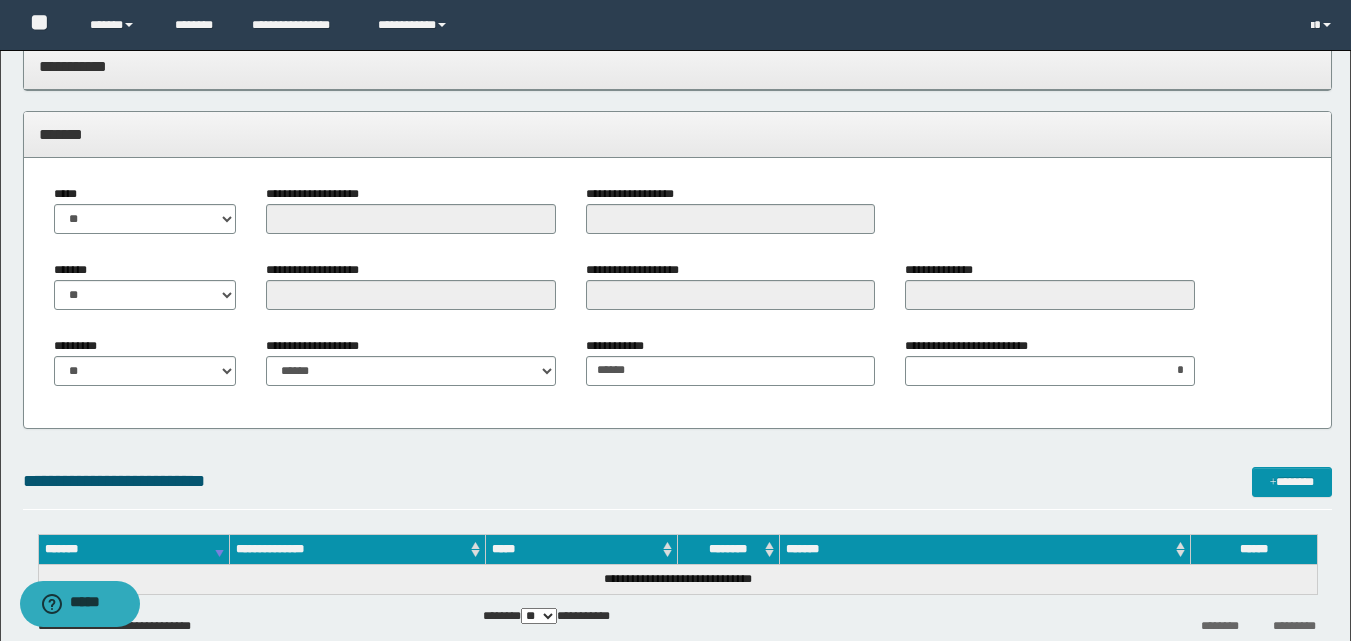 click on "**********" at bounding box center [677, 246] 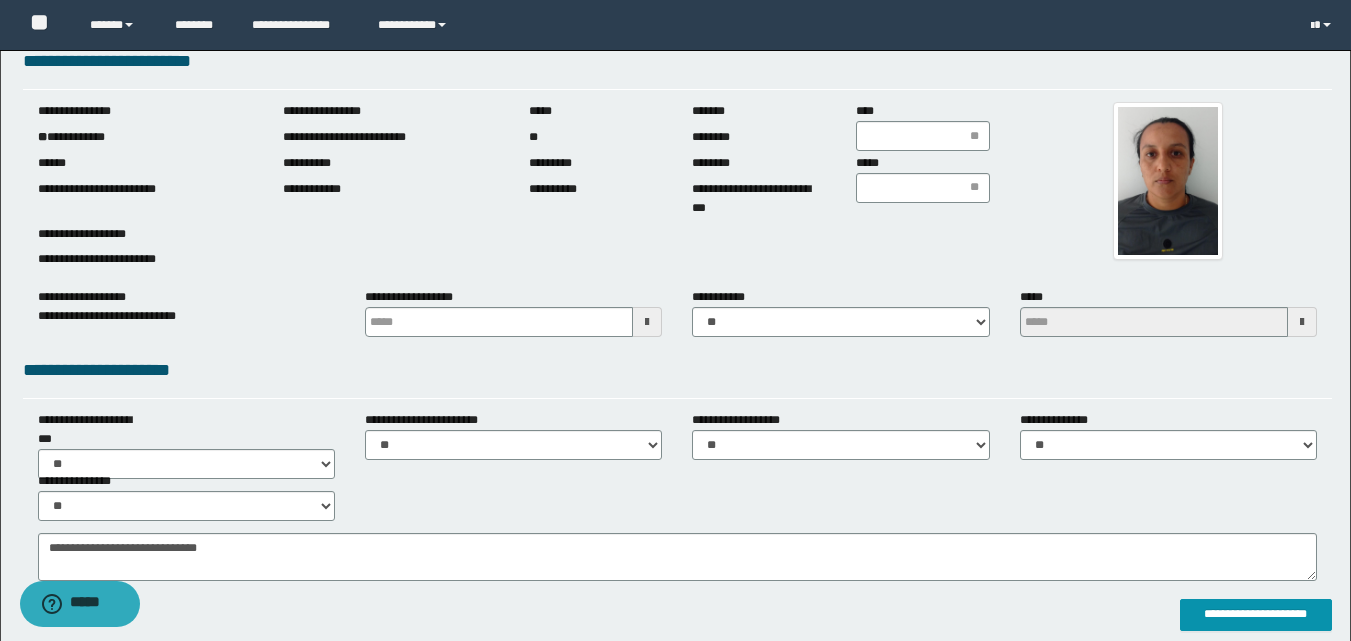 scroll, scrollTop: 0, scrollLeft: 0, axis: both 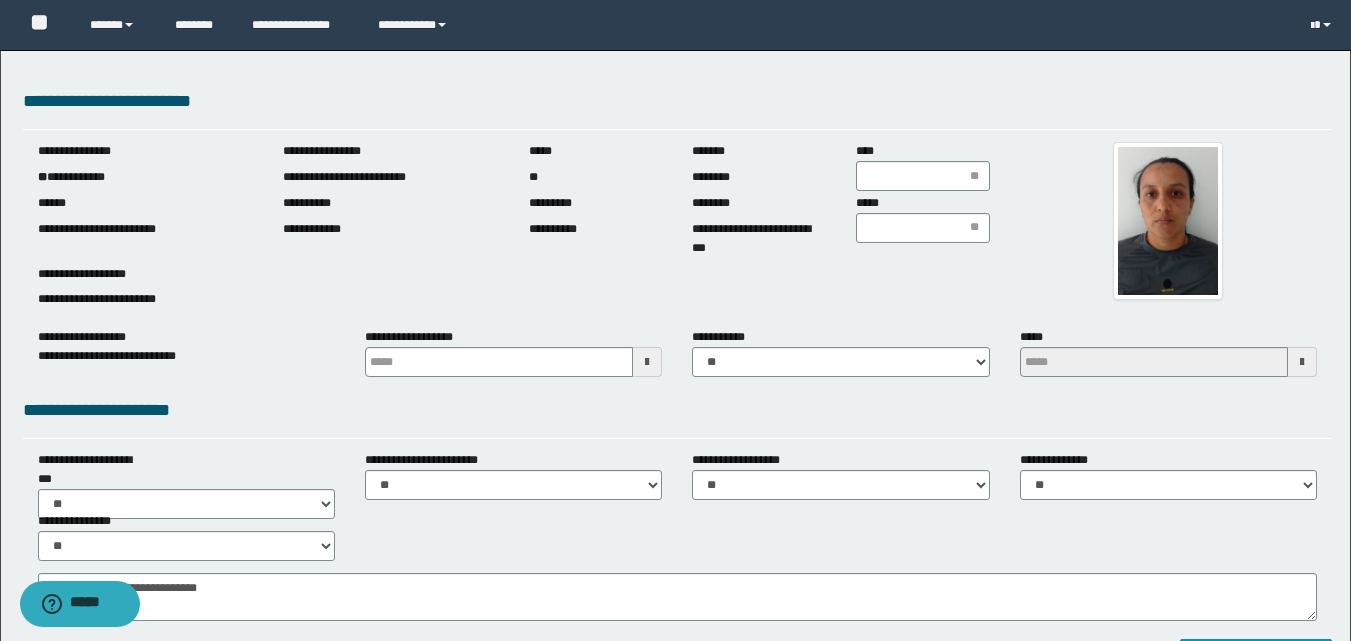 click on "**********" at bounding box center [677, 410] 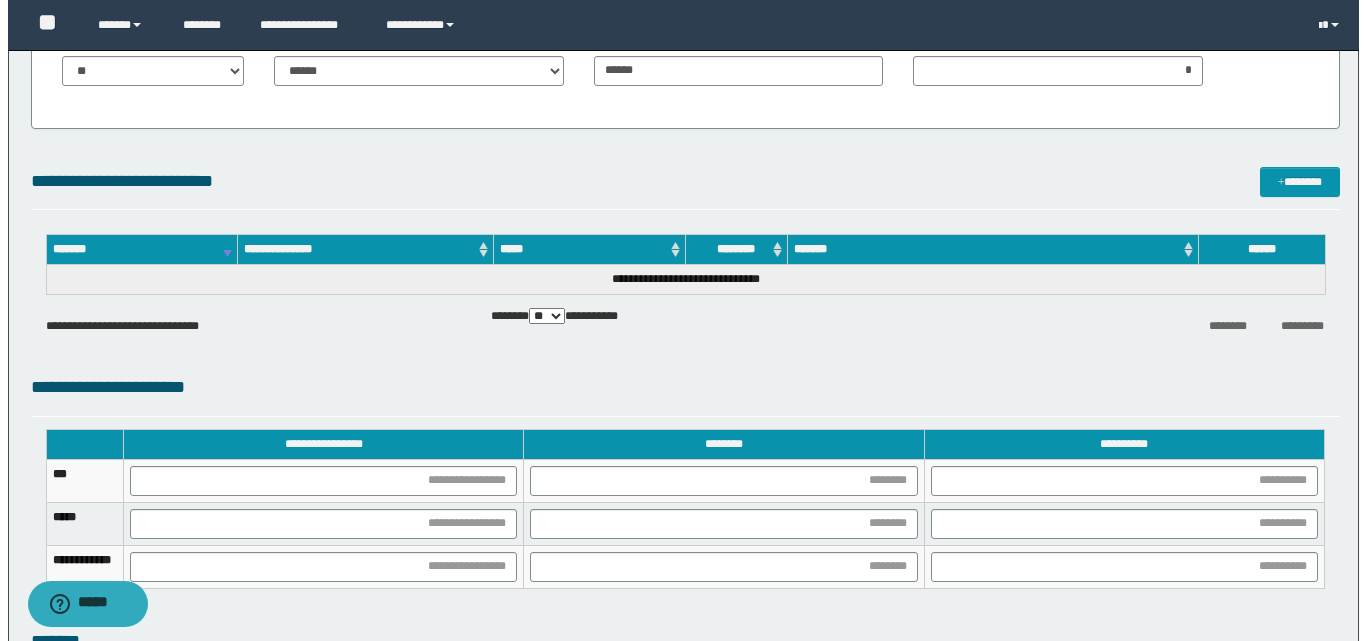 scroll, scrollTop: 1040, scrollLeft: 0, axis: vertical 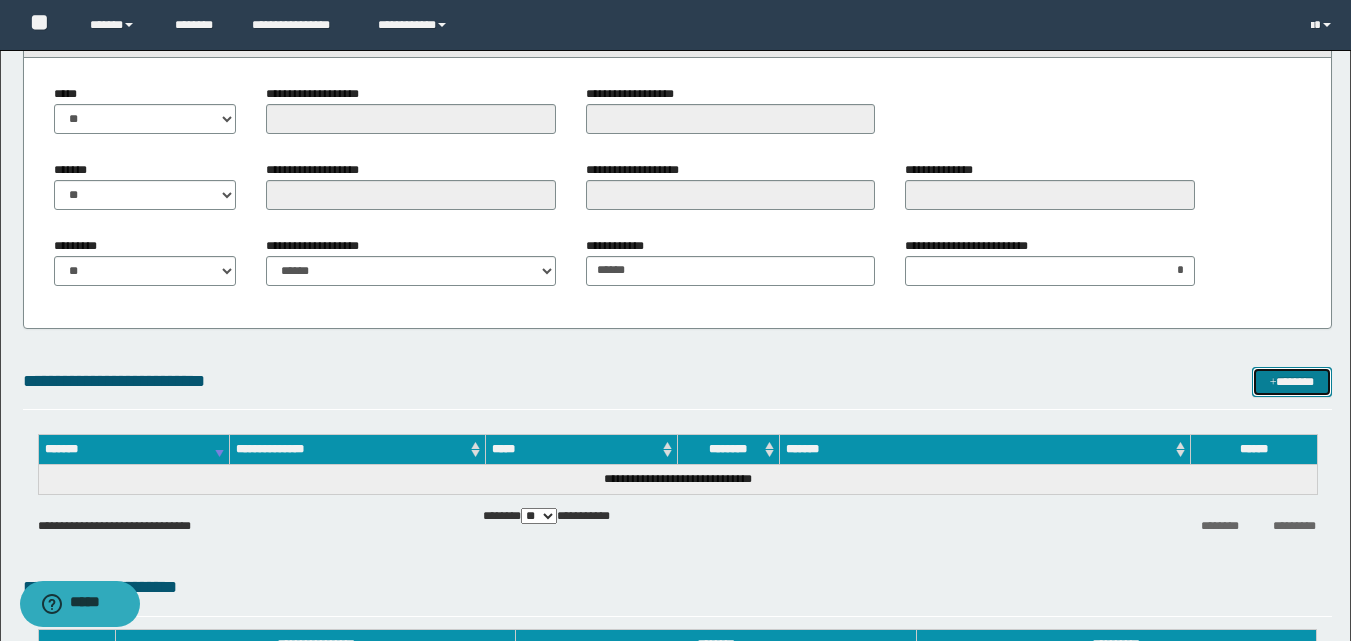 click on "*******" at bounding box center [1292, 382] 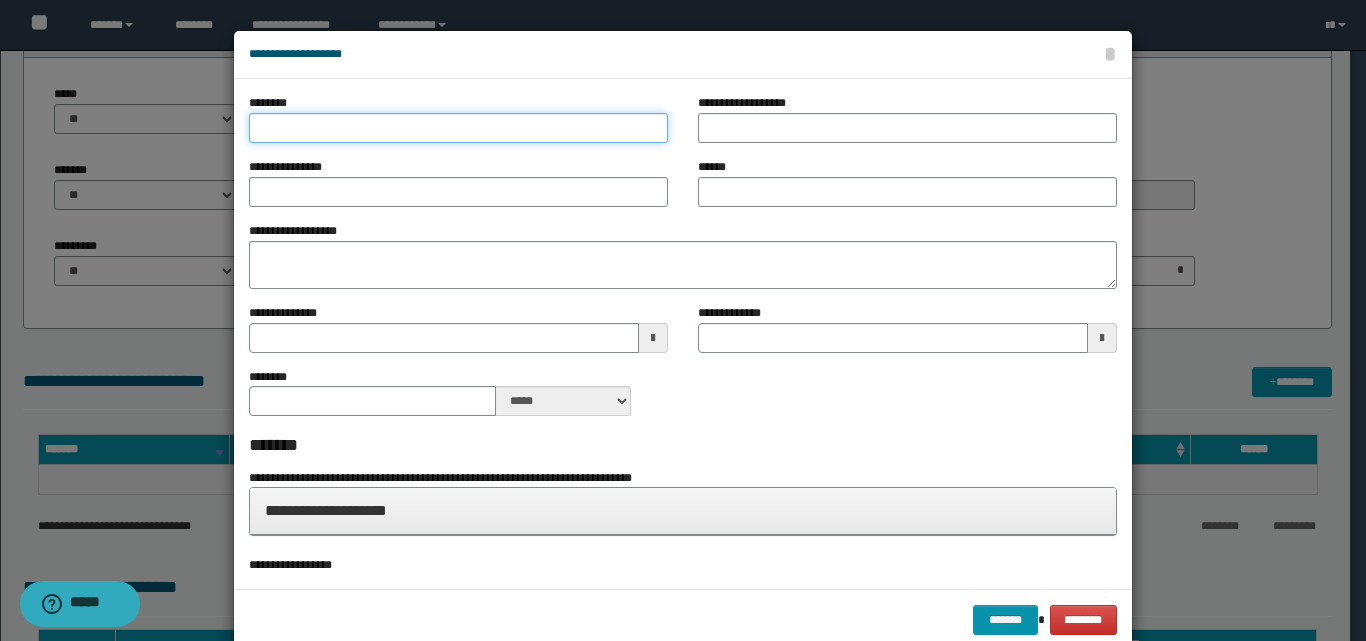 click on "********" at bounding box center (458, 128) 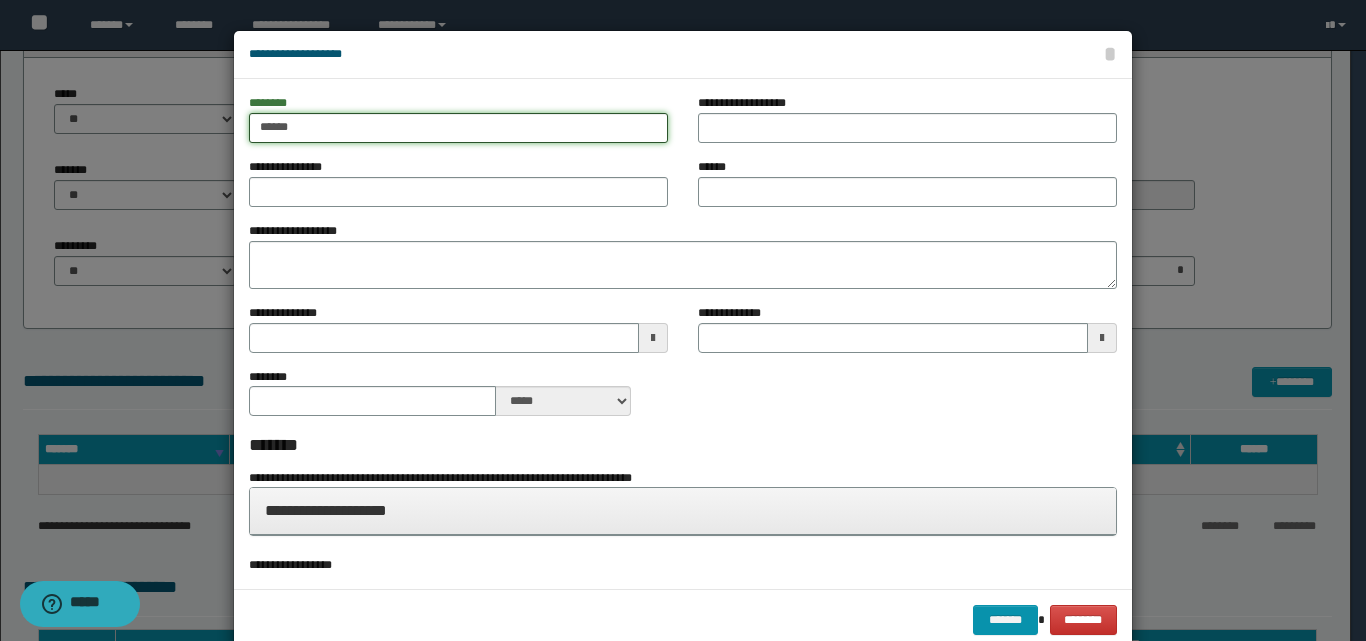 type on "******" 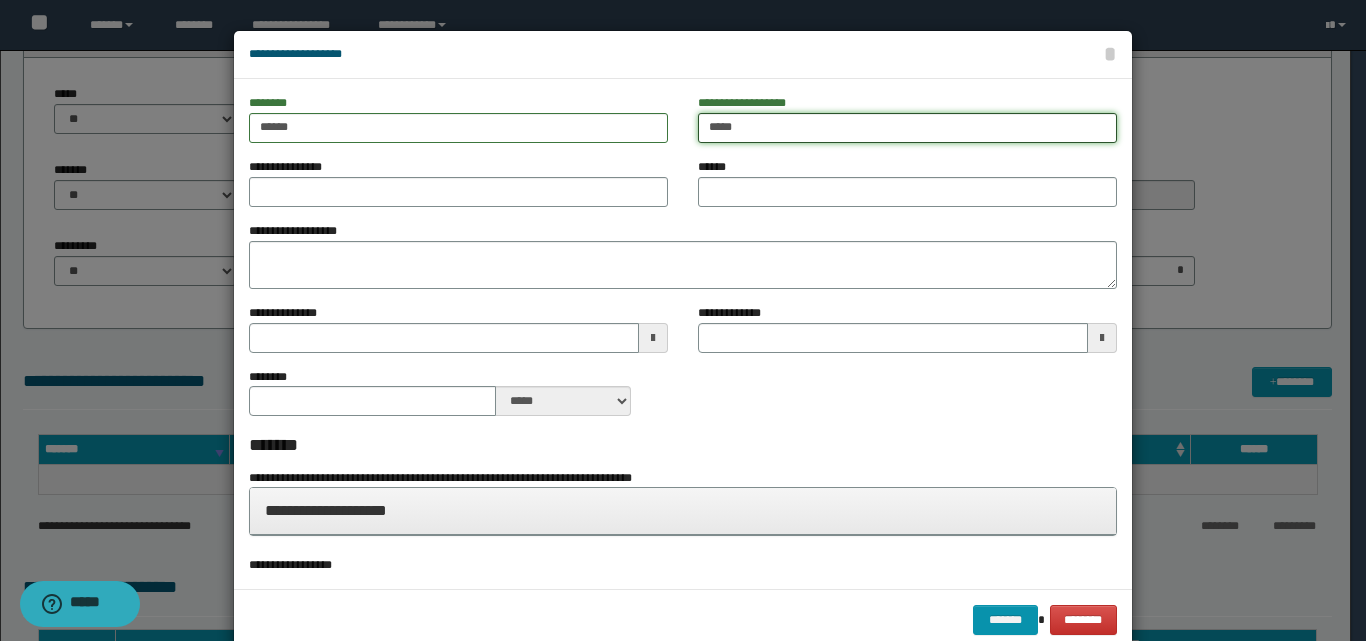 type on "******" 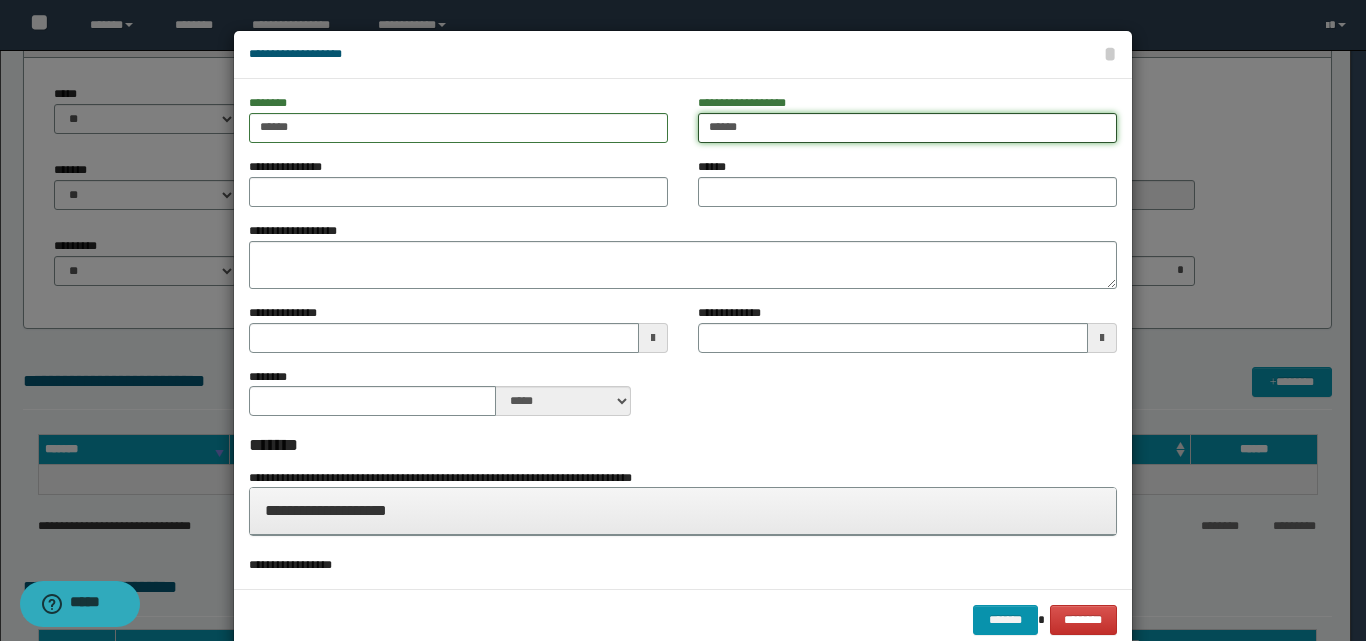 type 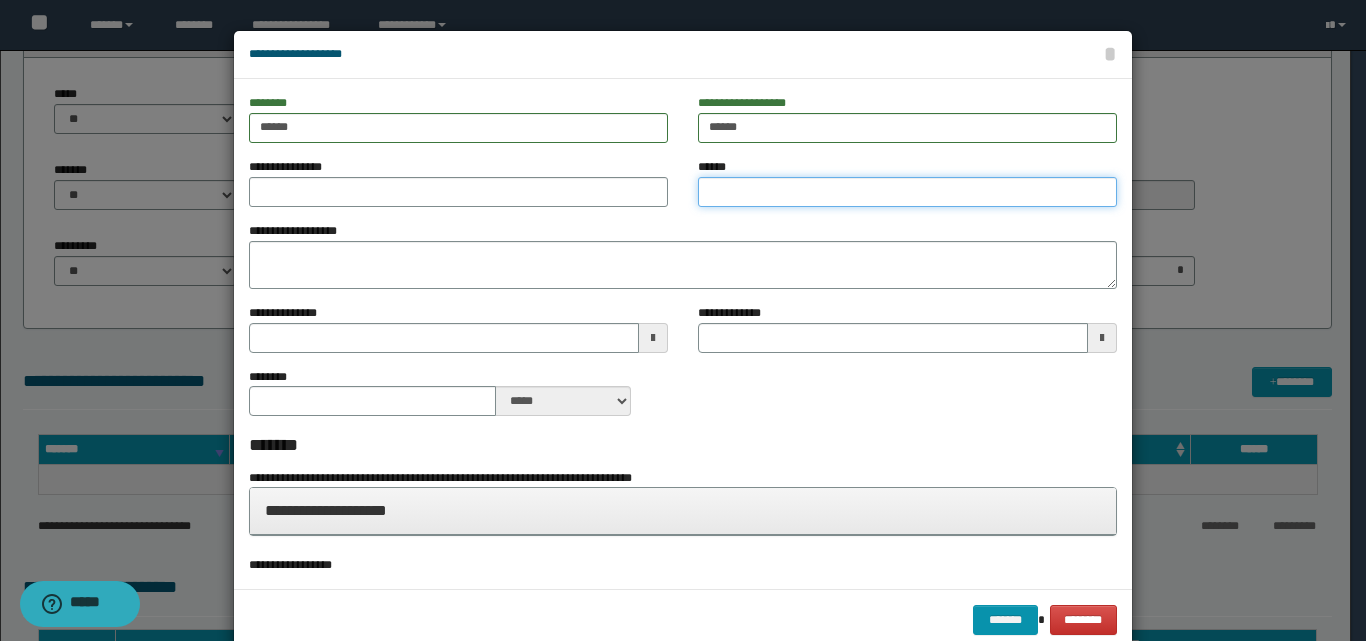 click on "******" at bounding box center (907, 192) 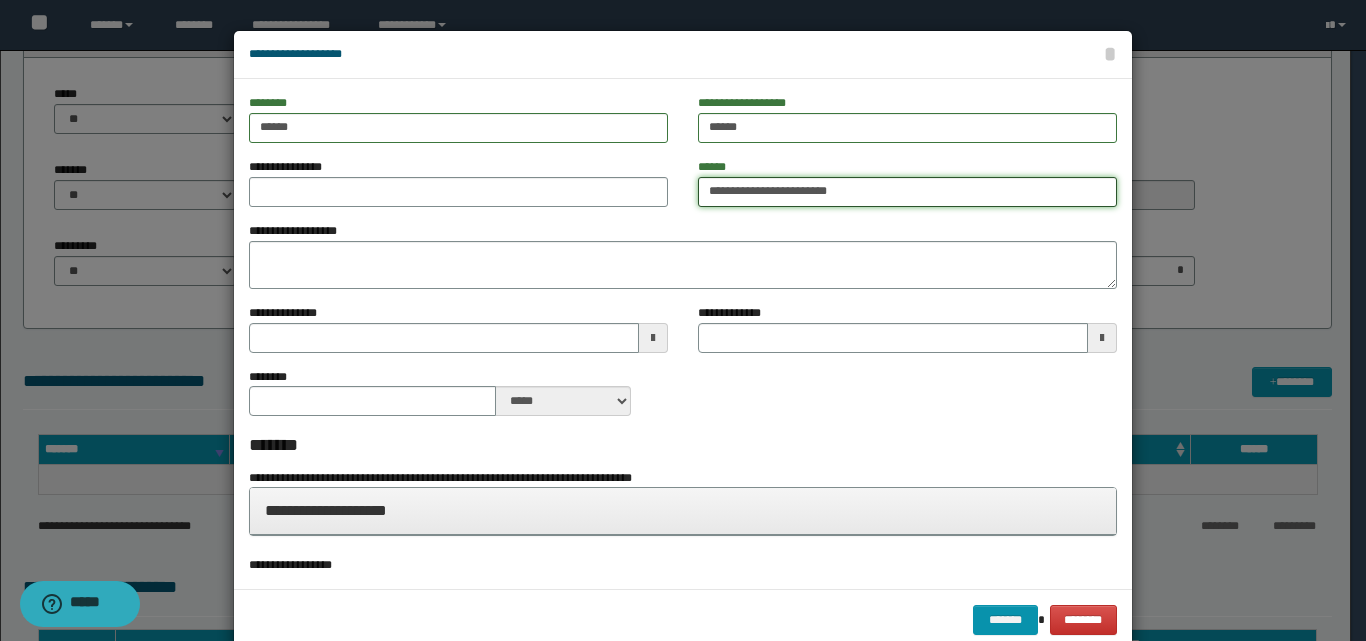type on "**********" 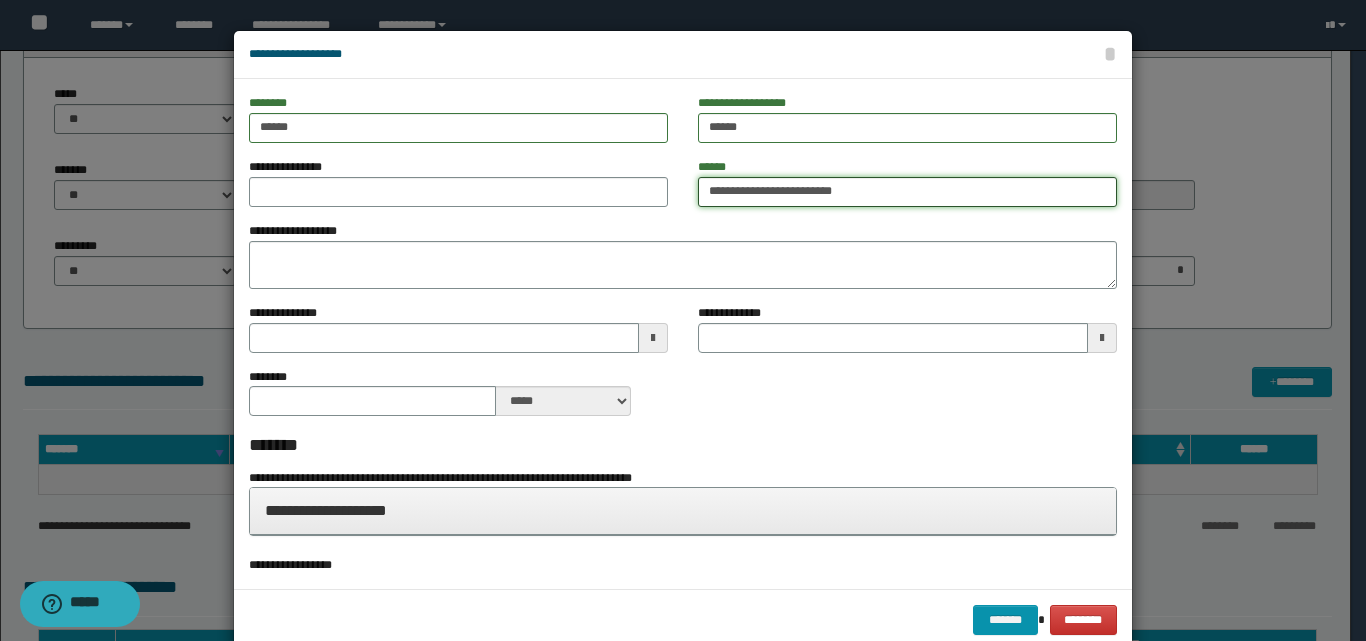 type 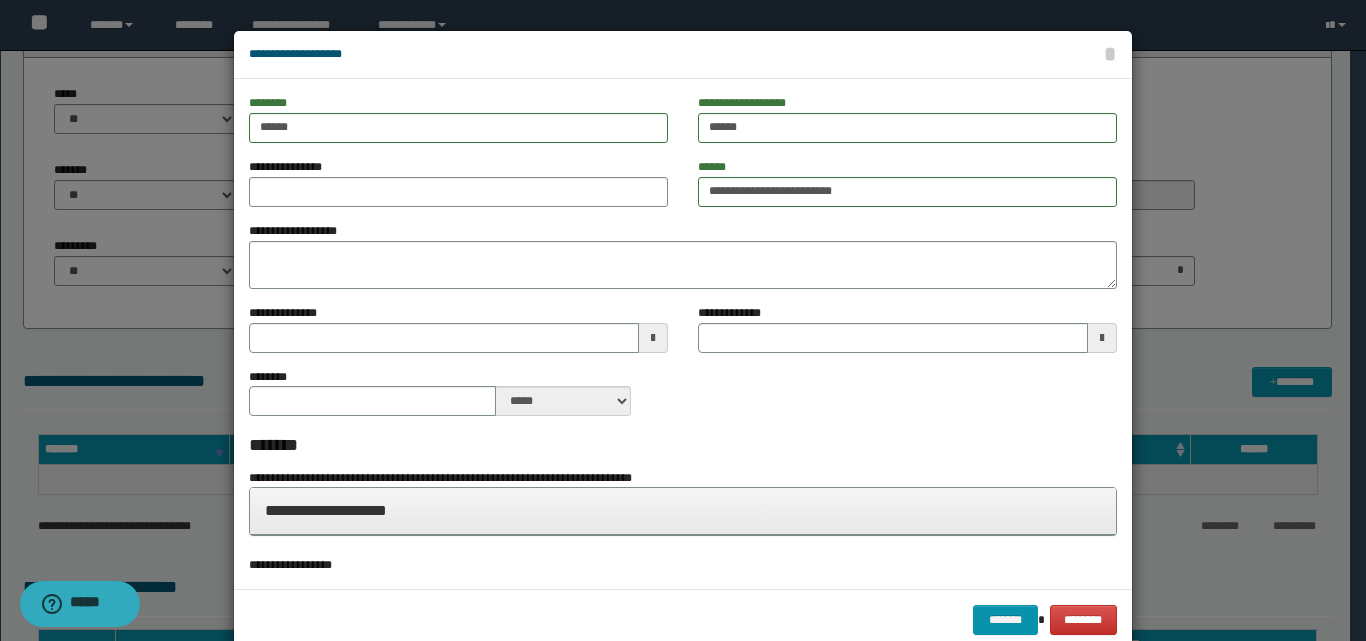 click at bounding box center (653, 338) 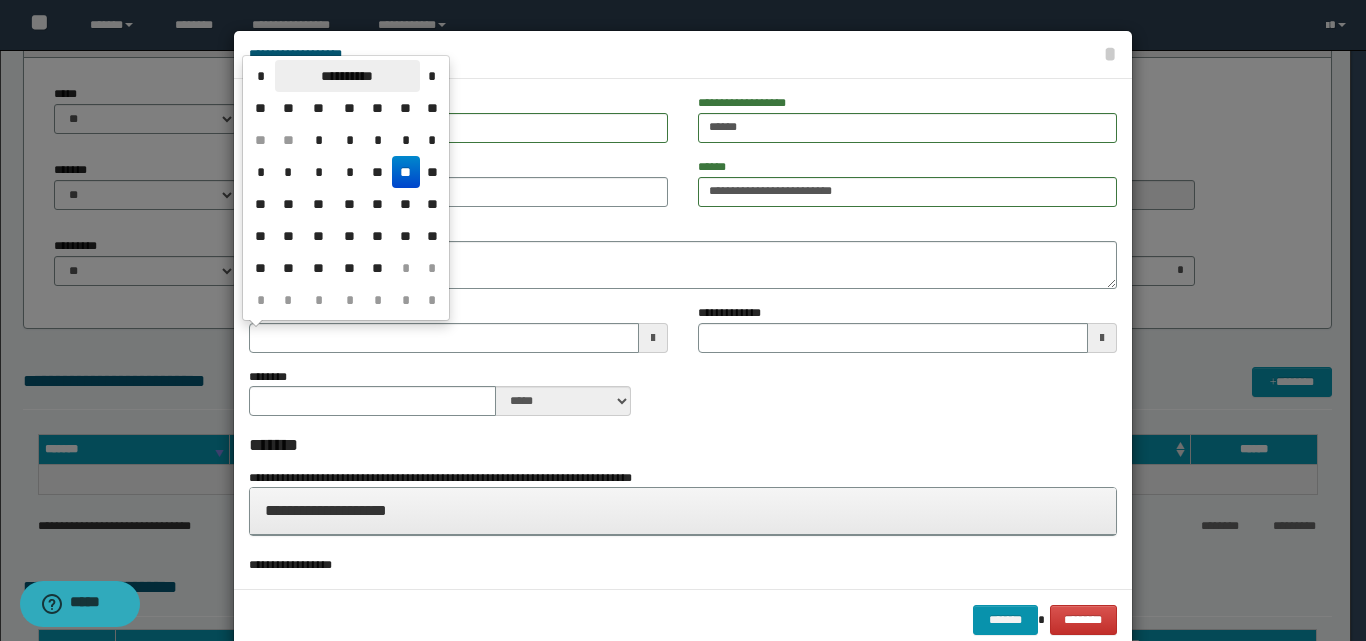 click on "**********" at bounding box center [347, 76] 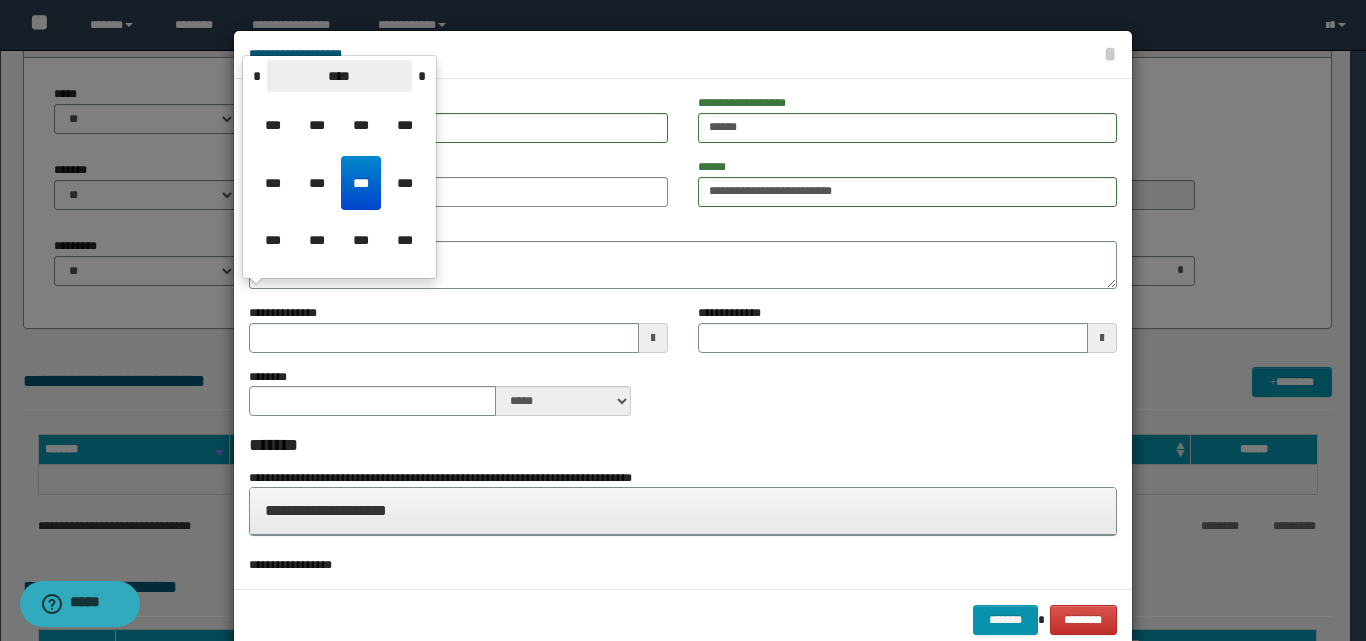 click on "****" at bounding box center [339, 76] 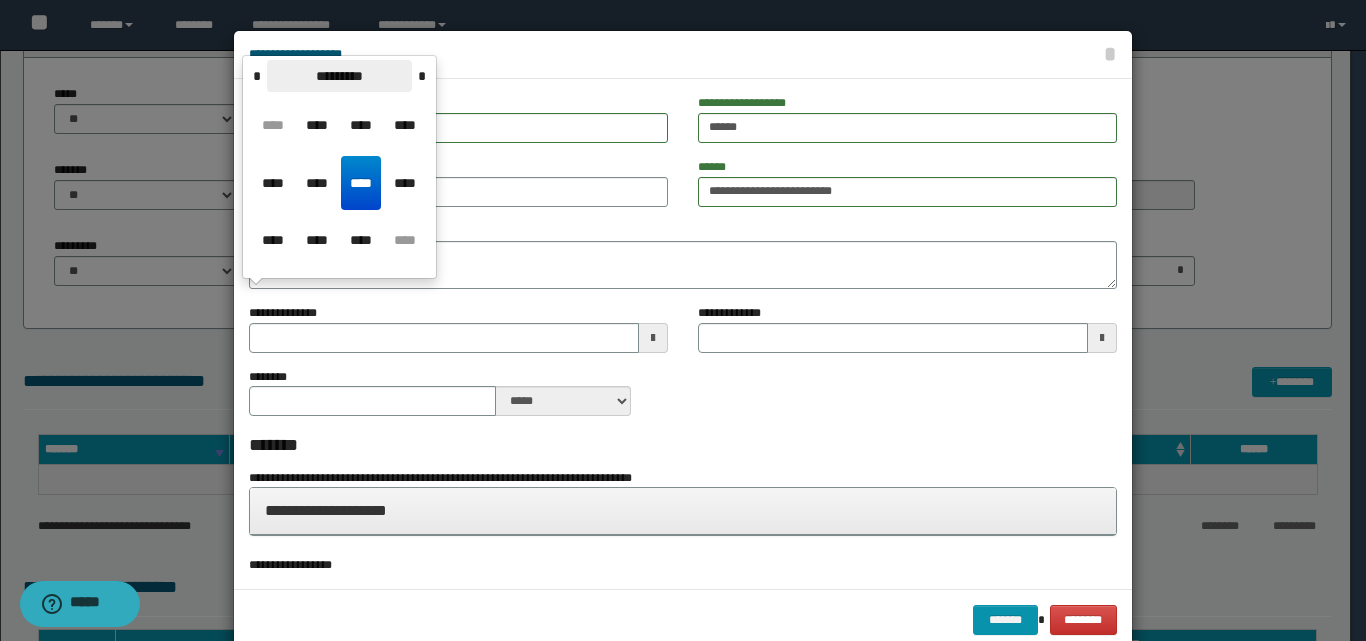click on "*********" at bounding box center (339, 76) 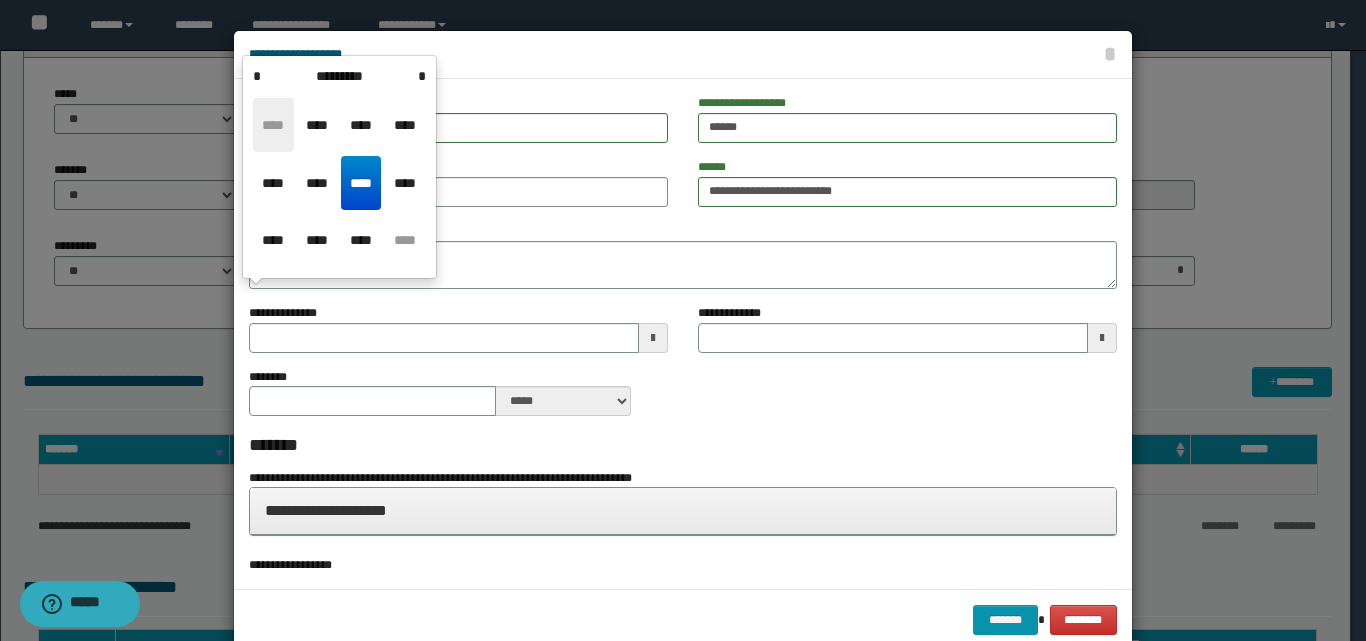 click on "****" at bounding box center [273, 125] 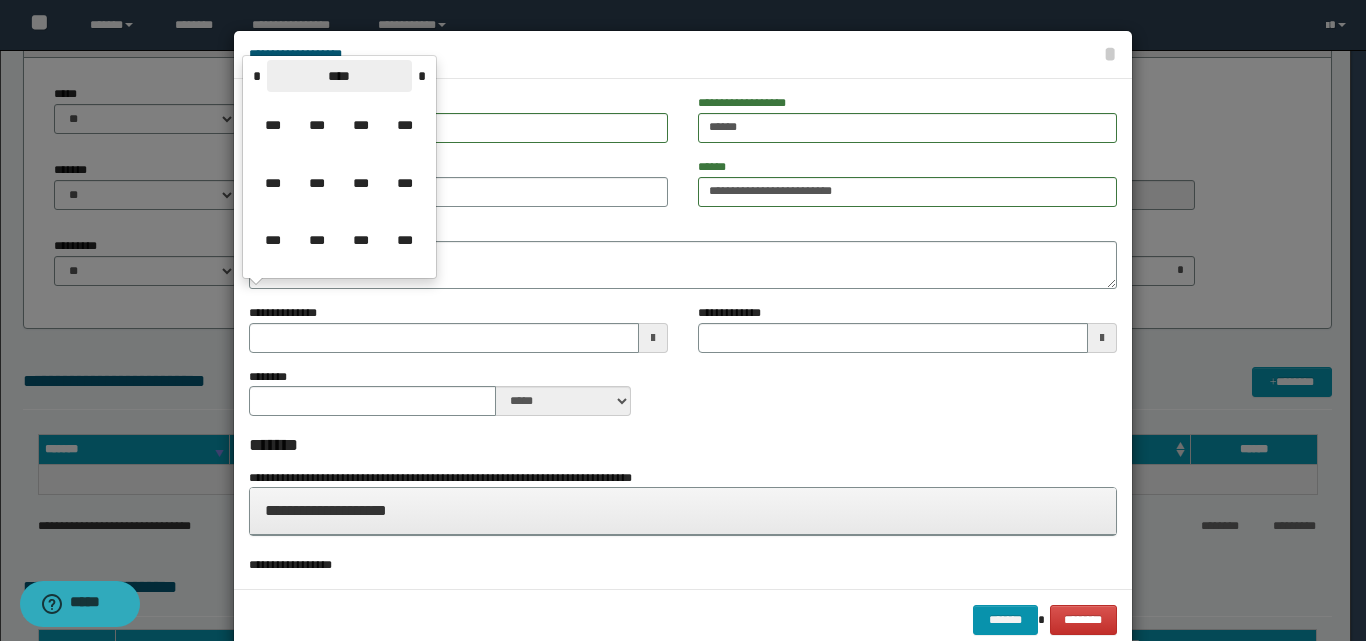 click on "****" at bounding box center (339, 76) 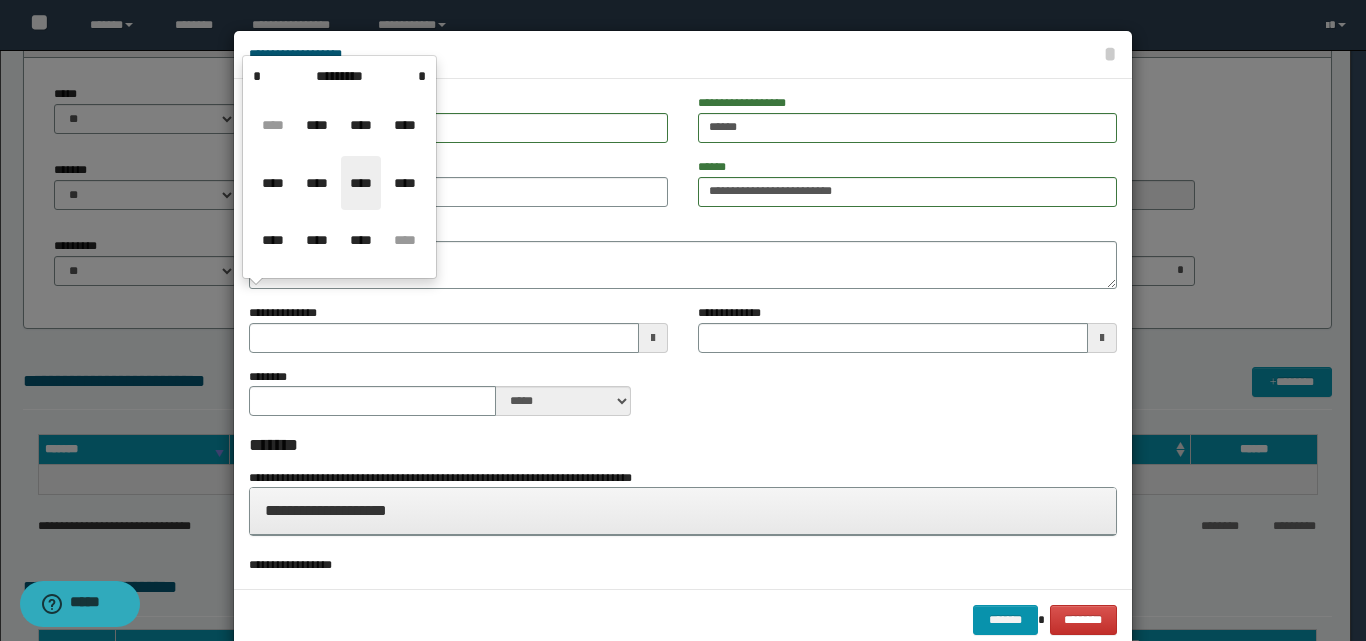 click on "****" at bounding box center [361, 183] 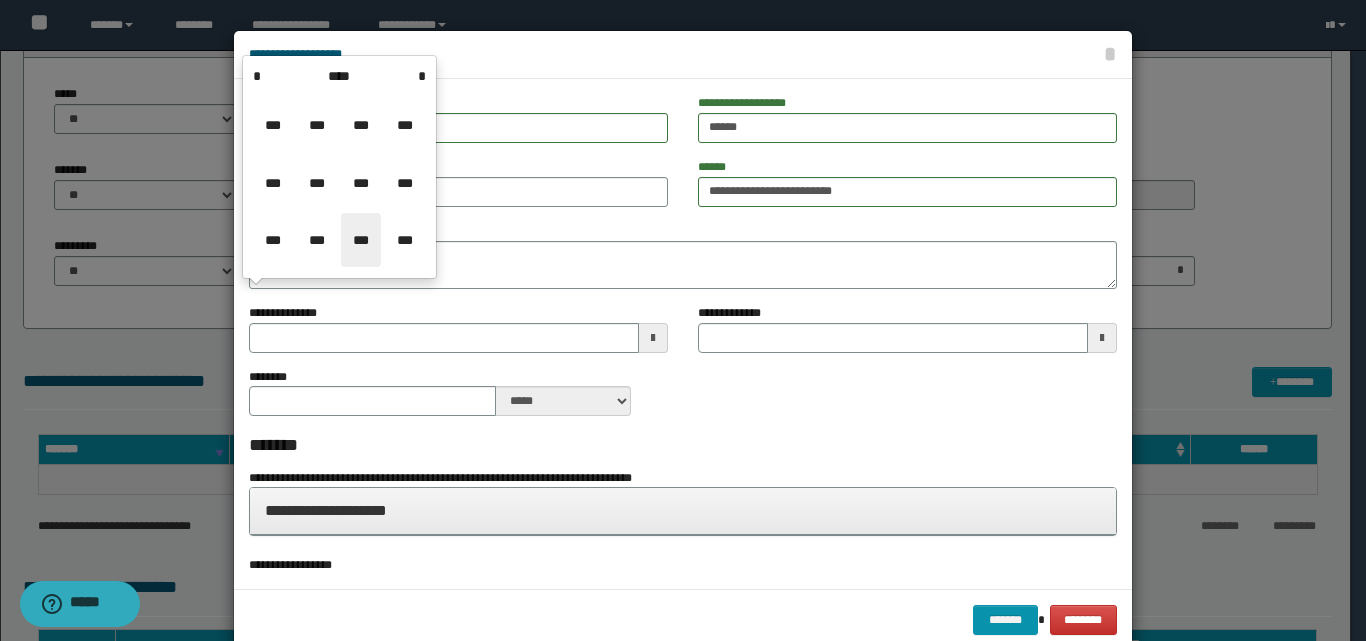 click on "***" at bounding box center [361, 240] 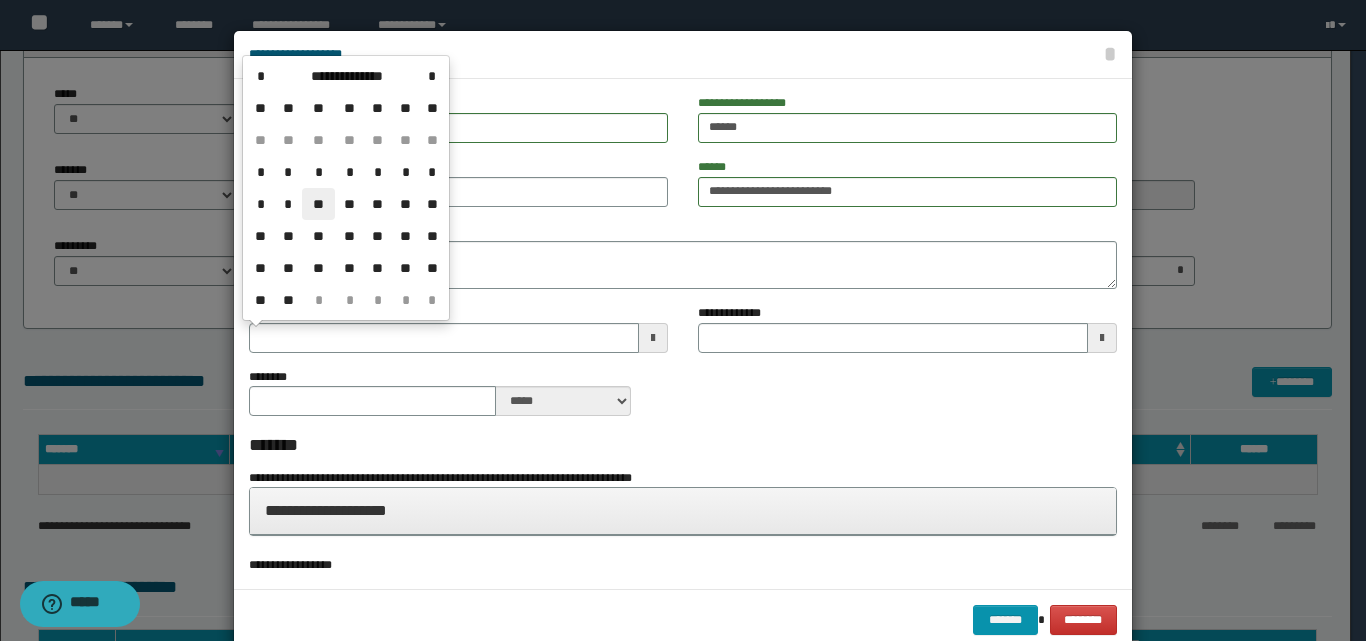 click on "**" at bounding box center [318, 204] 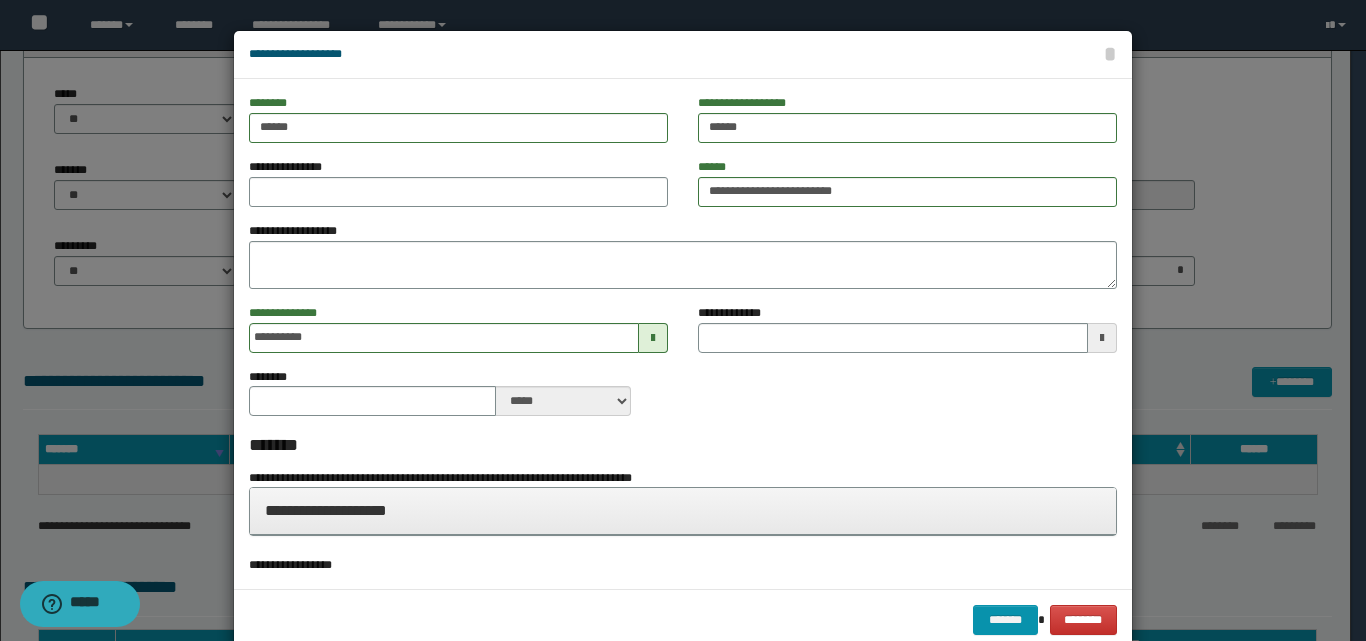click on "********
*****
****" at bounding box center (683, 400) 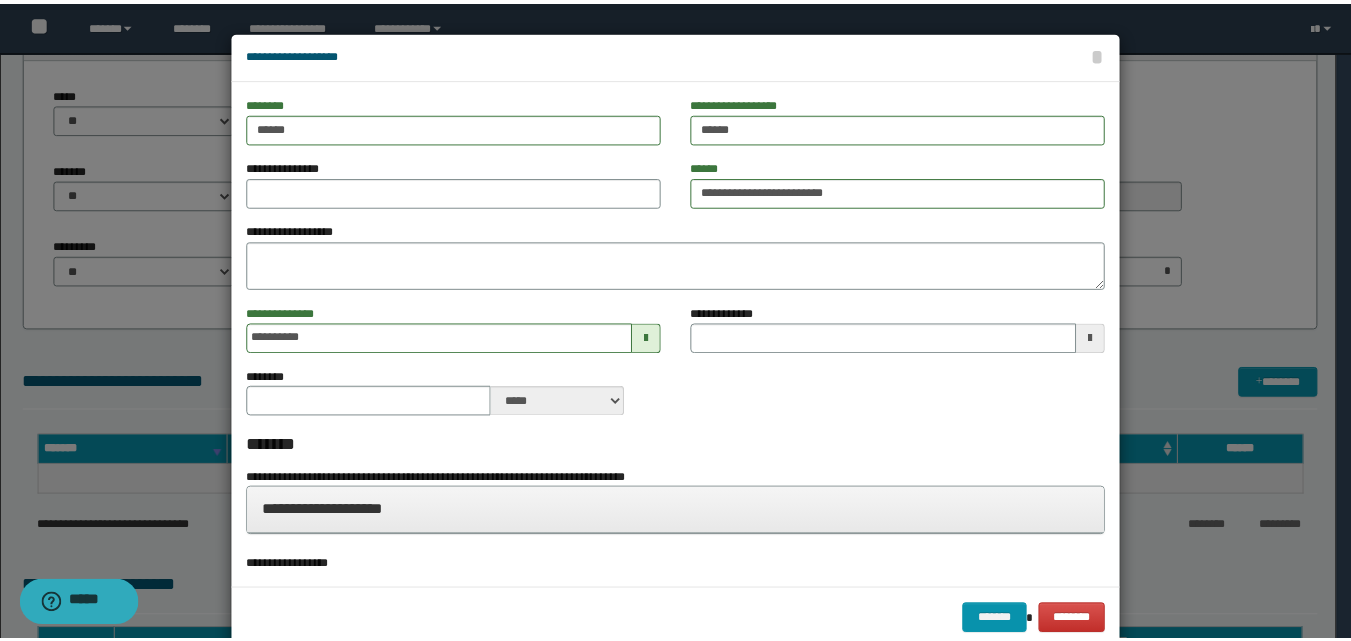 scroll, scrollTop: 40, scrollLeft: 0, axis: vertical 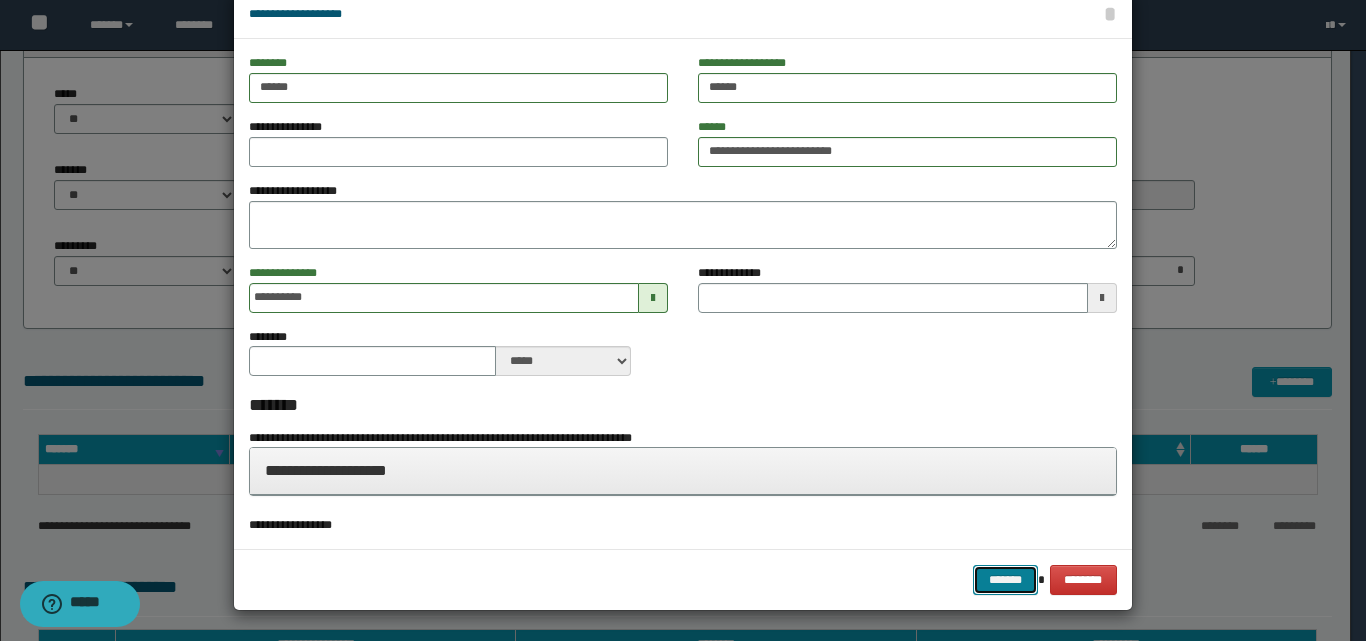 click on "*******" at bounding box center (1005, 580) 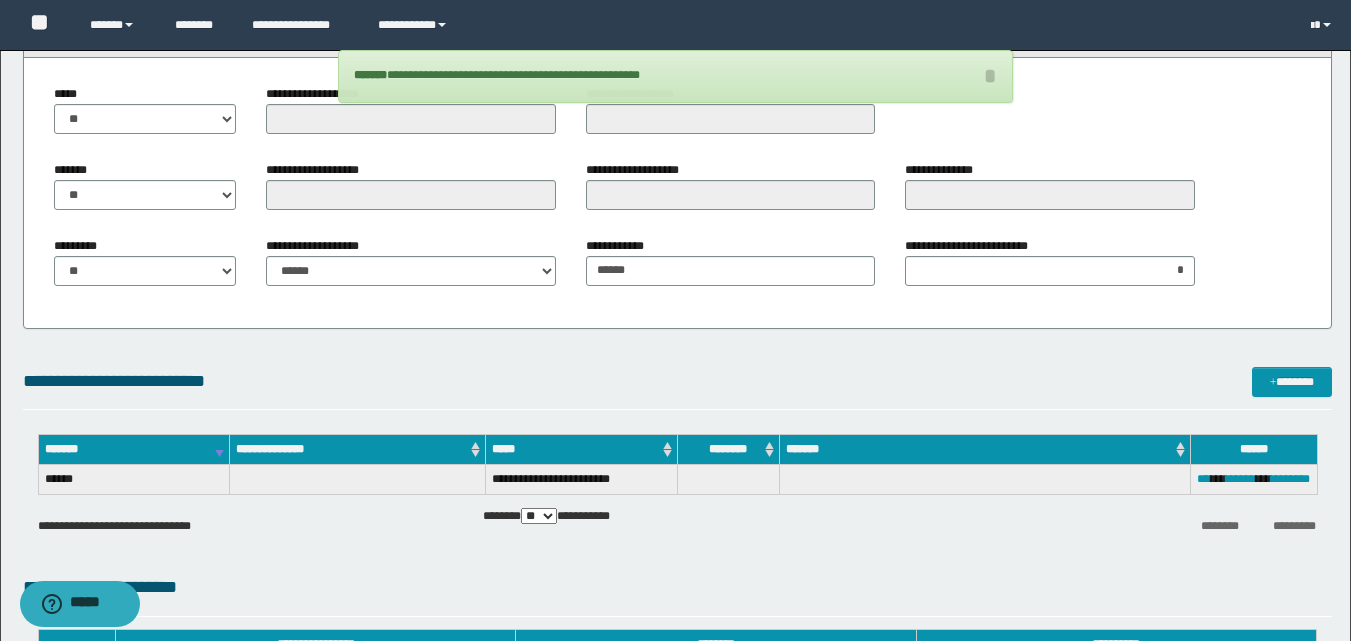 scroll, scrollTop: 1340, scrollLeft: 0, axis: vertical 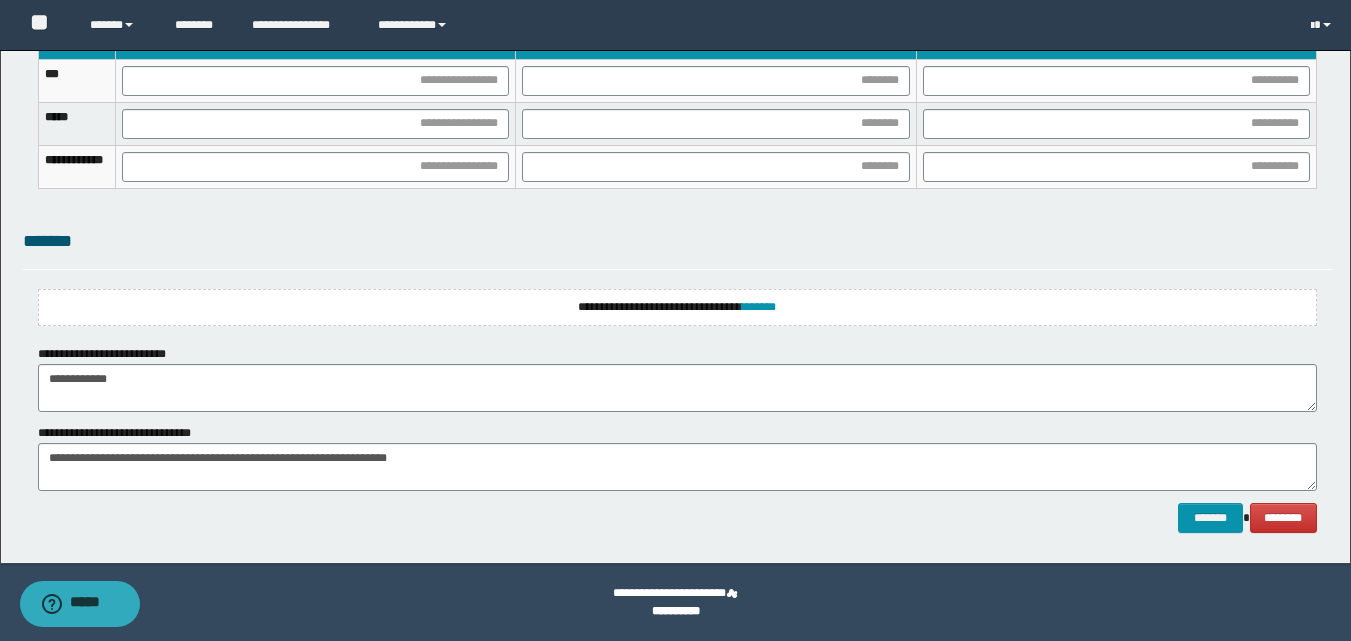 drag, startPoint x: 473, startPoint y: 349, endPoint x: 472, endPoint y: 365, distance: 16.03122 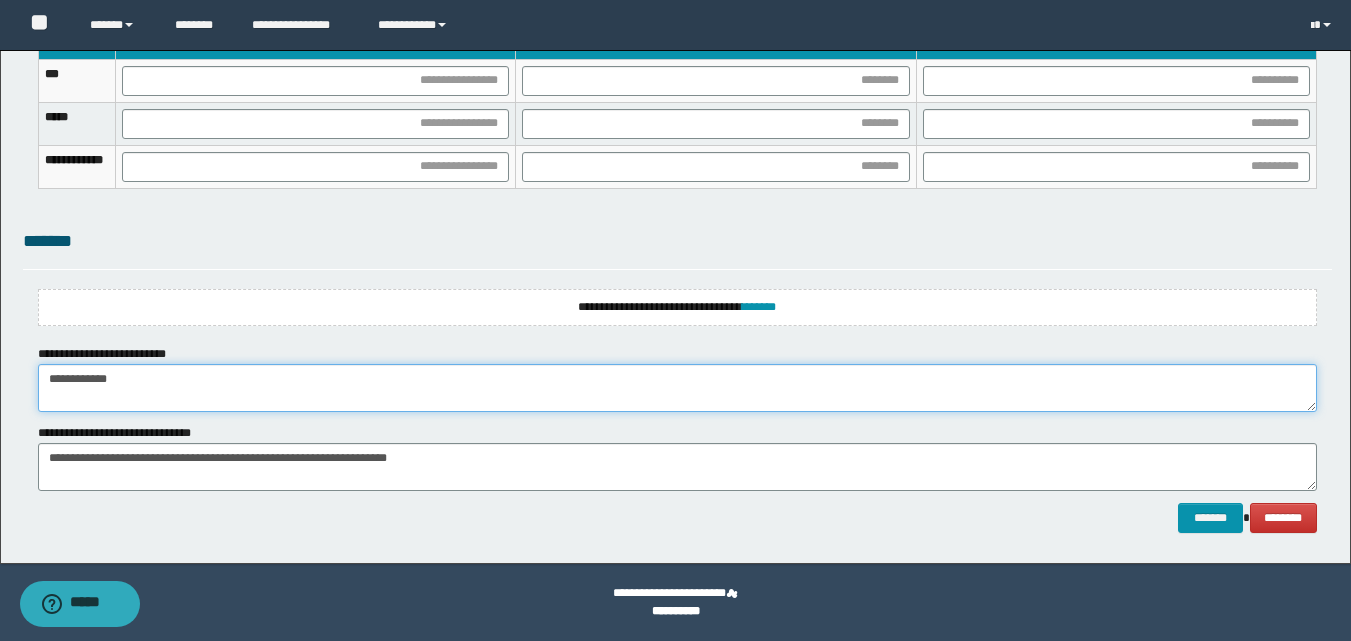 click on "**********" at bounding box center (677, 388) 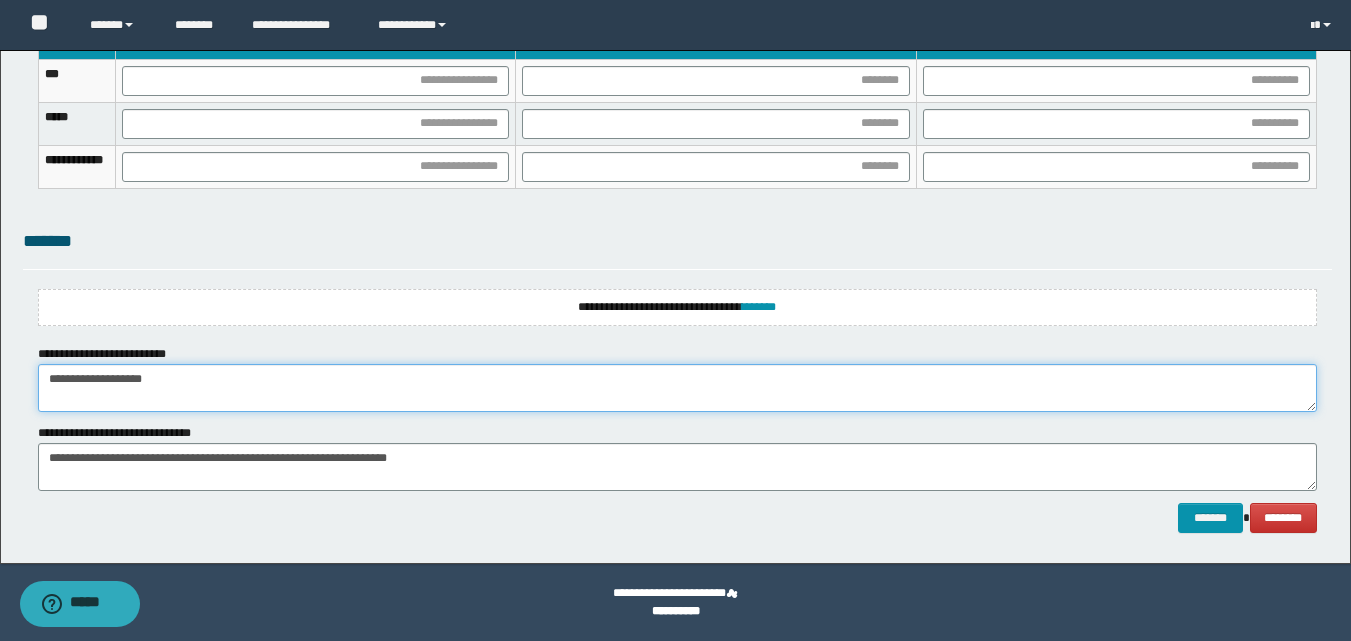 type on "**********" 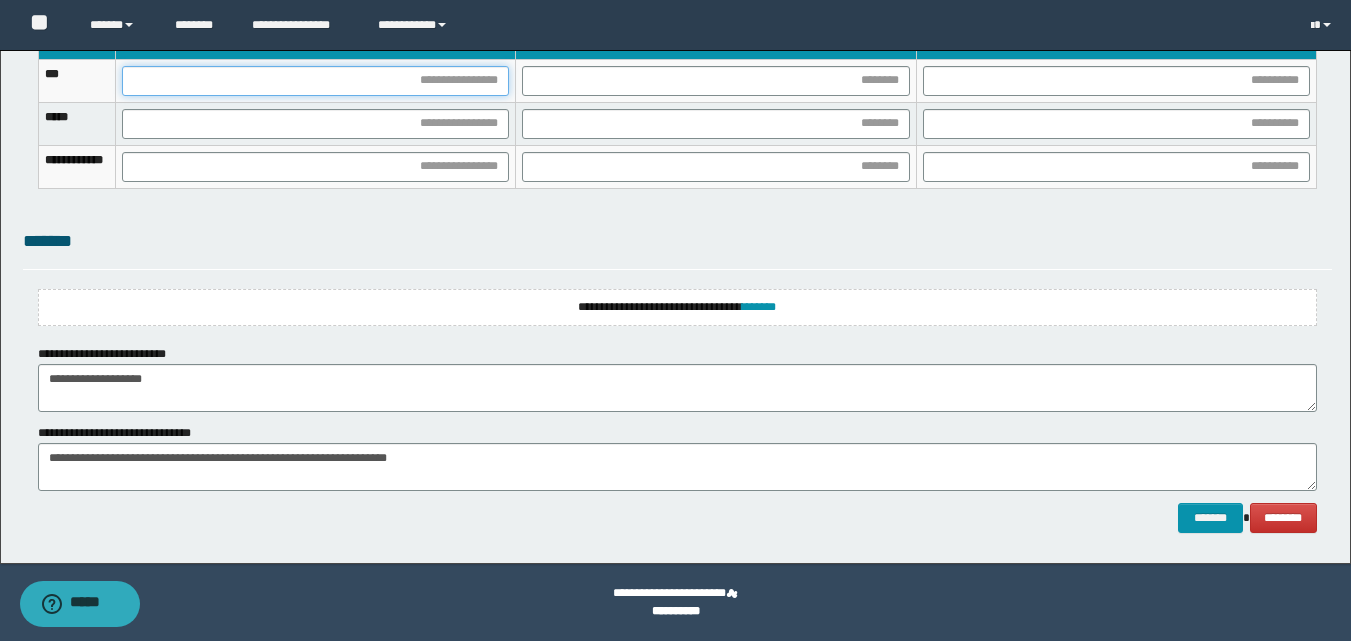 click at bounding box center [315, 81] 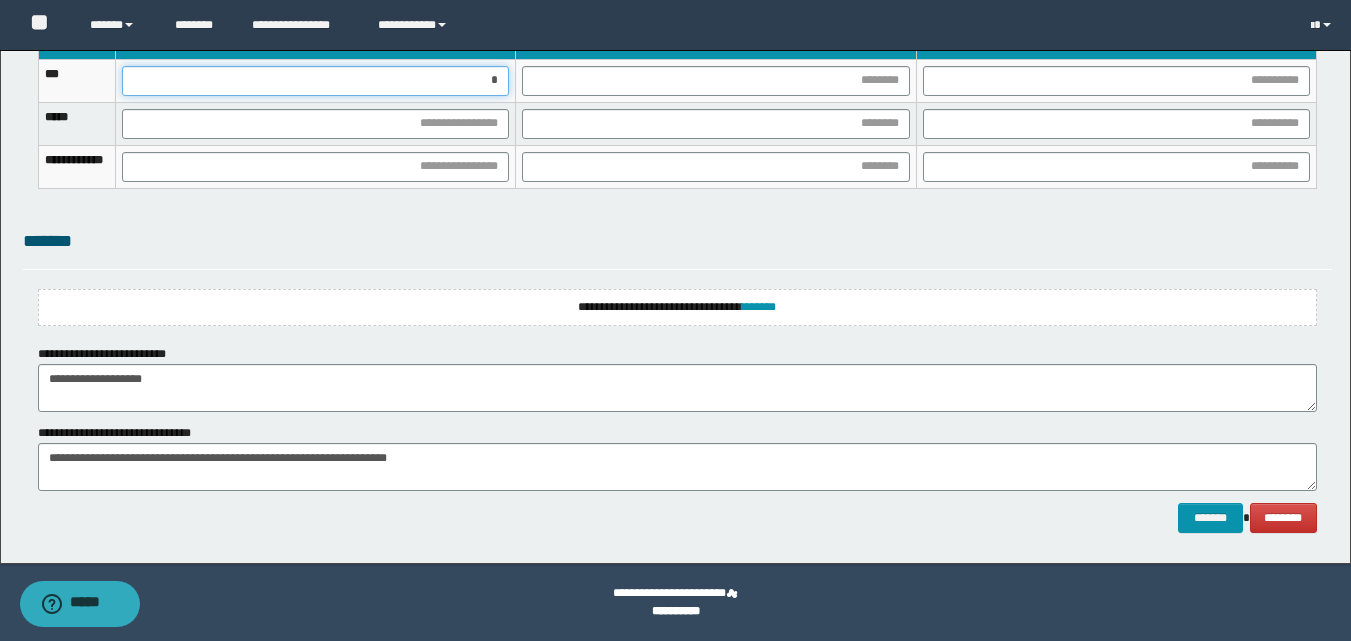 type on "**" 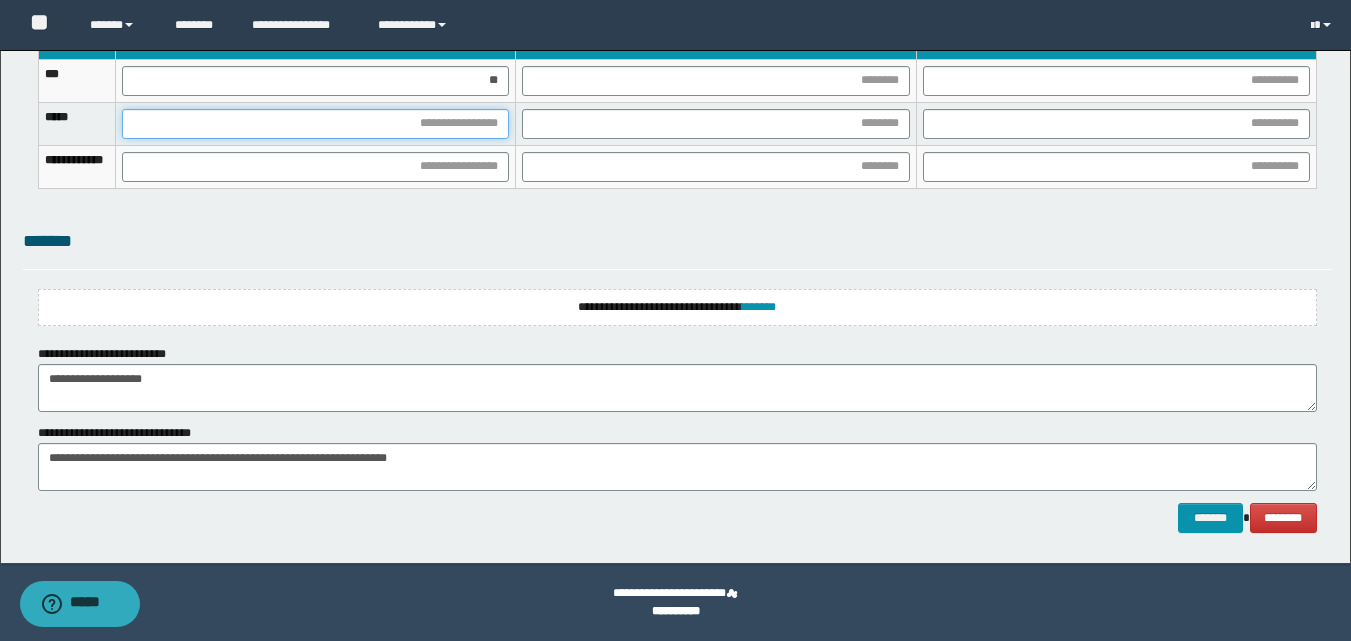 click at bounding box center (315, 124) 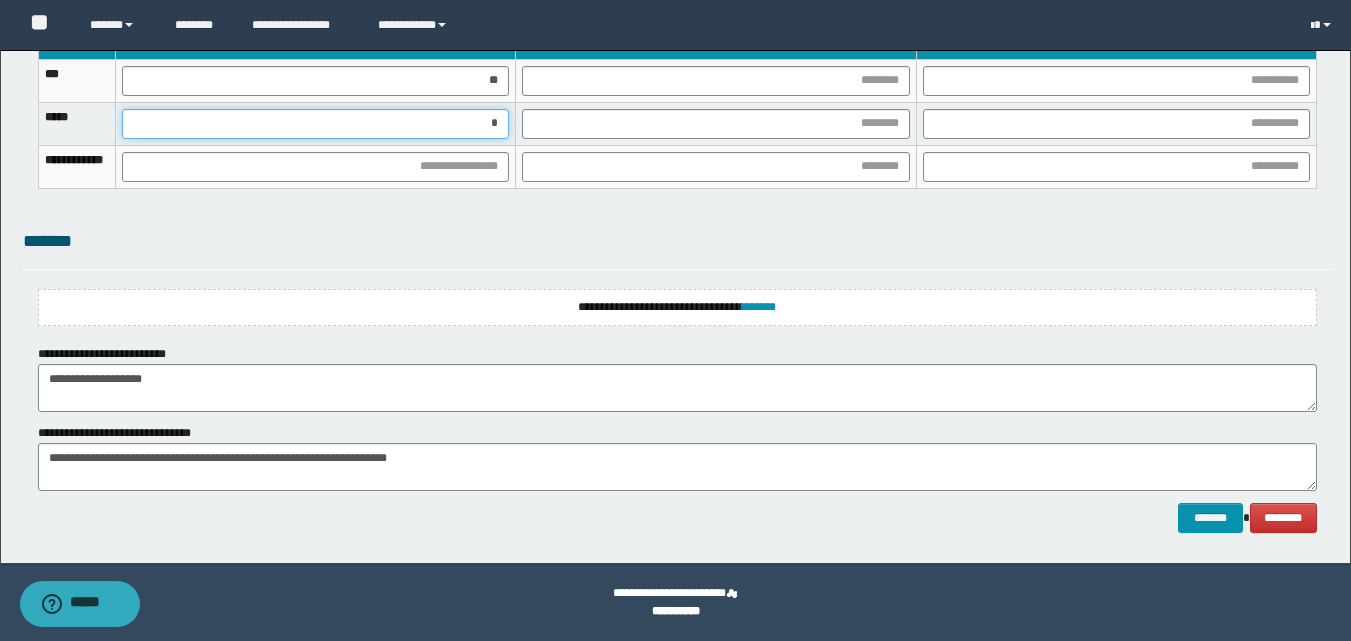 type on "**" 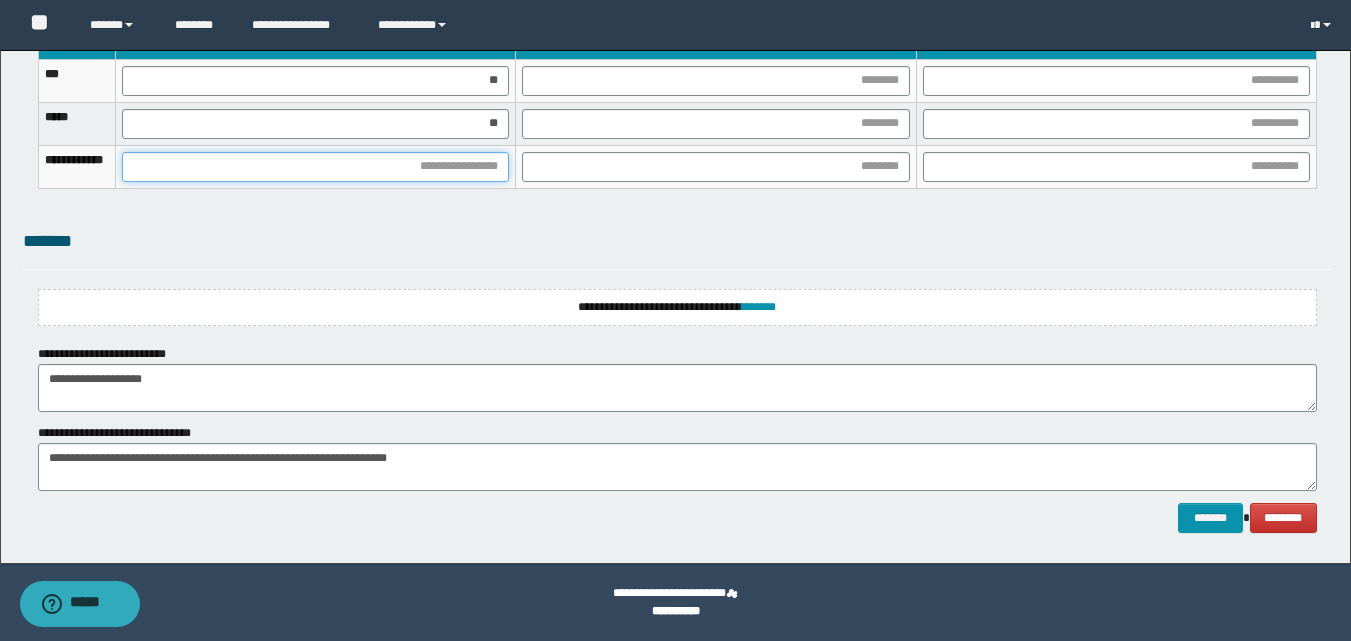 drag, startPoint x: 562, startPoint y: 163, endPoint x: 564, endPoint y: 194, distance: 31.06445 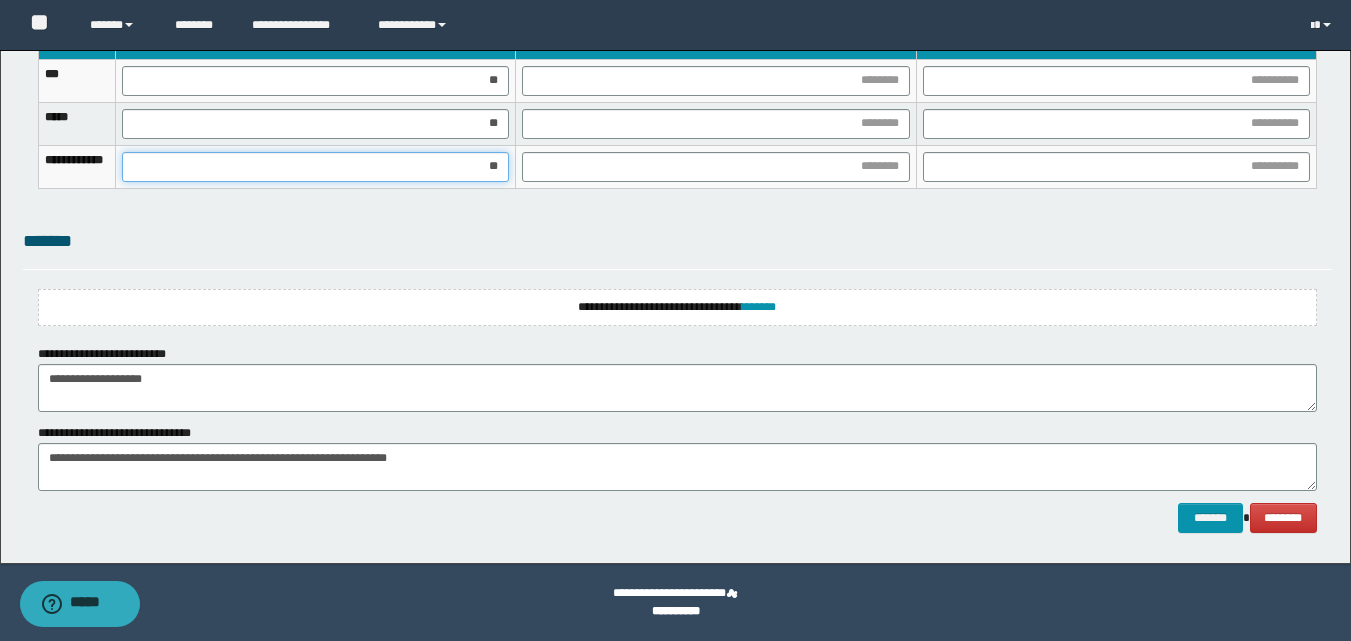 type on "***" 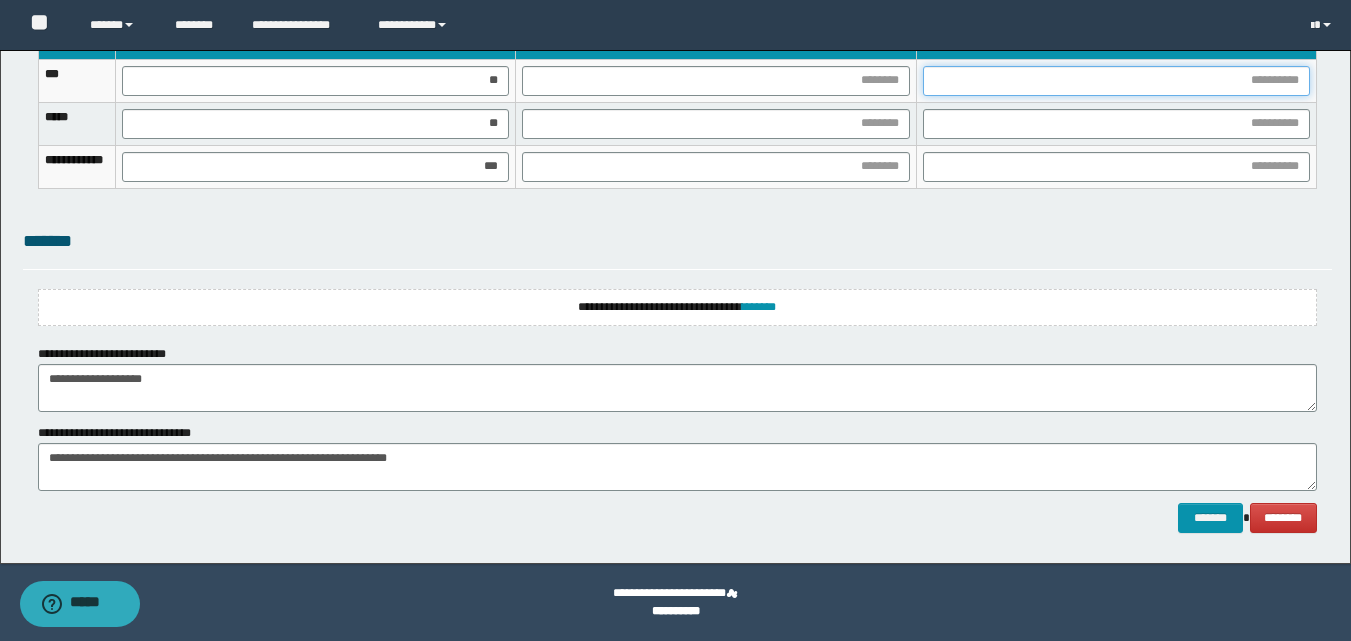 click at bounding box center [1116, 81] 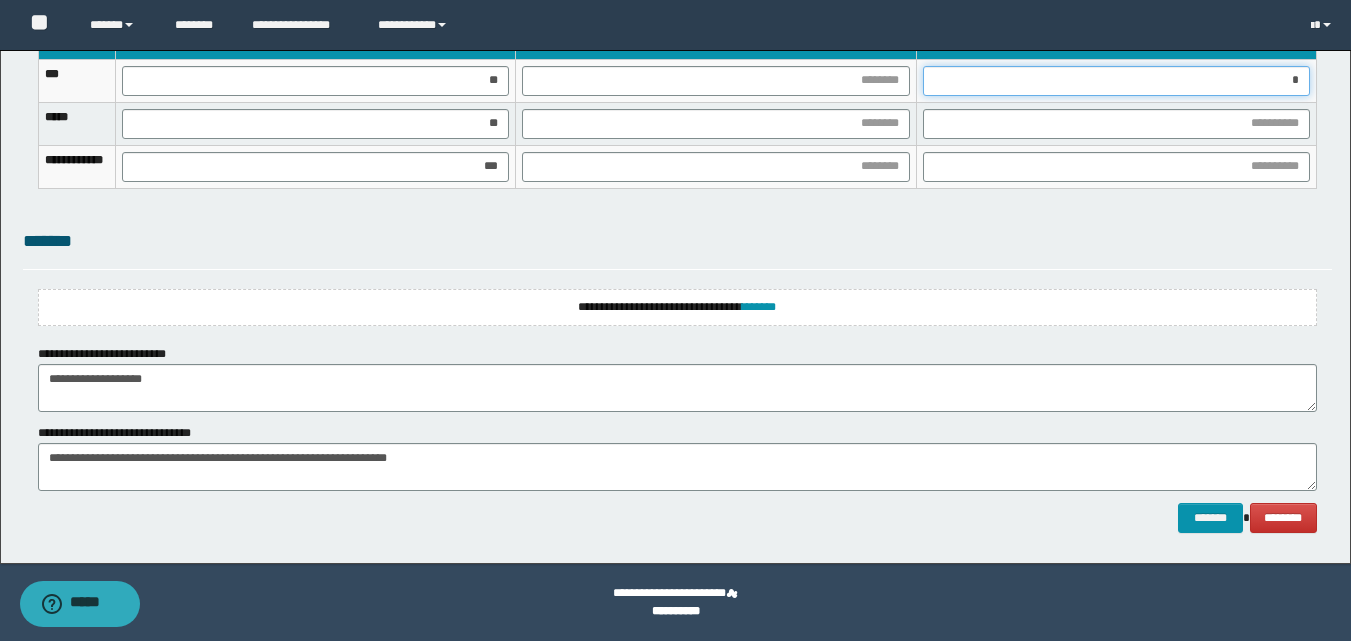 type on "**" 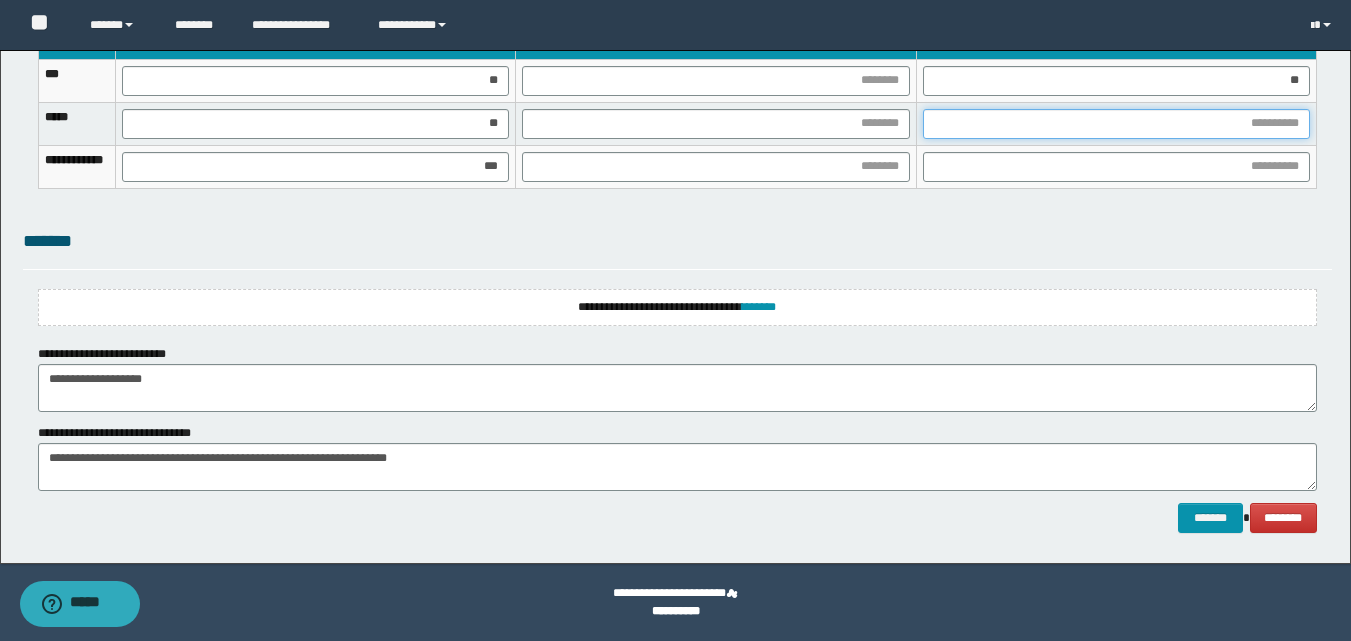 click at bounding box center (1116, 124) 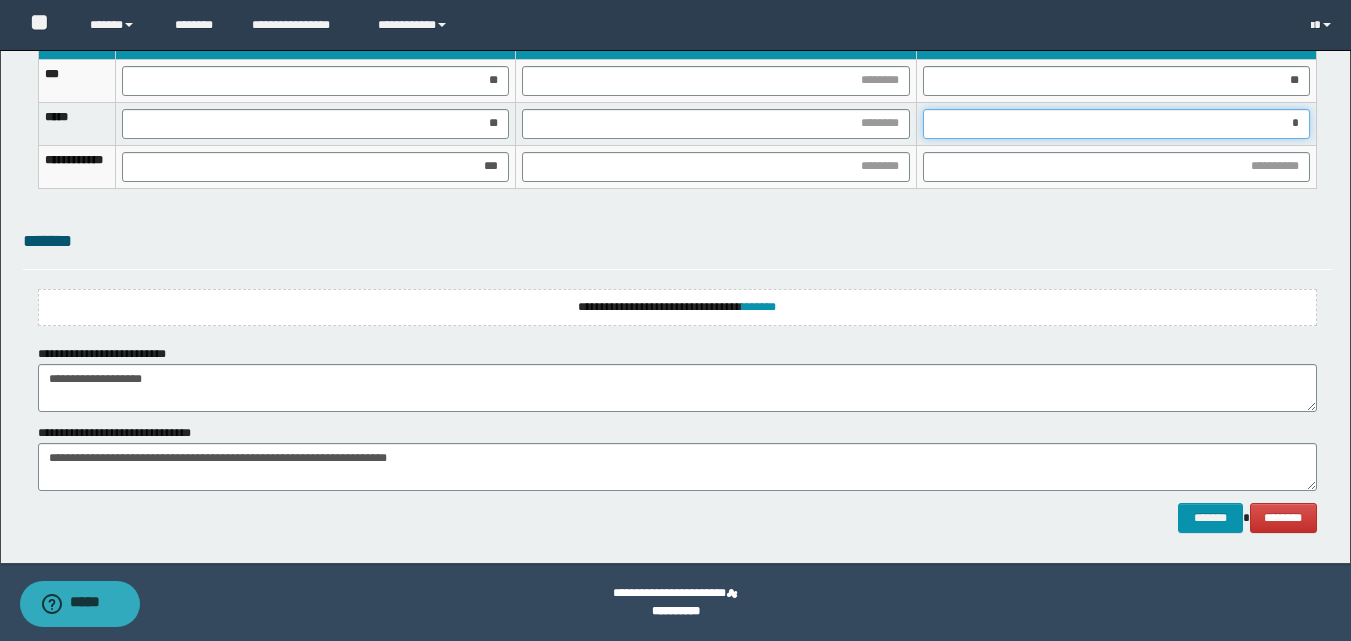type on "**" 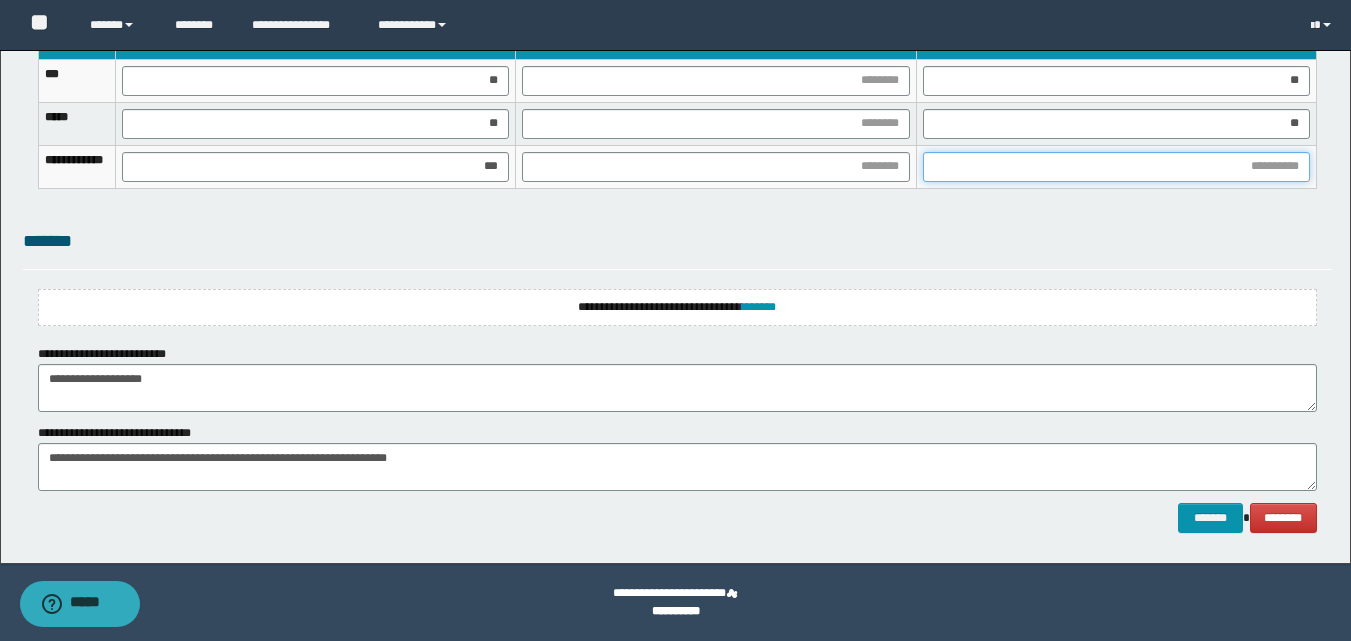 click at bounding box center [1116, 167] 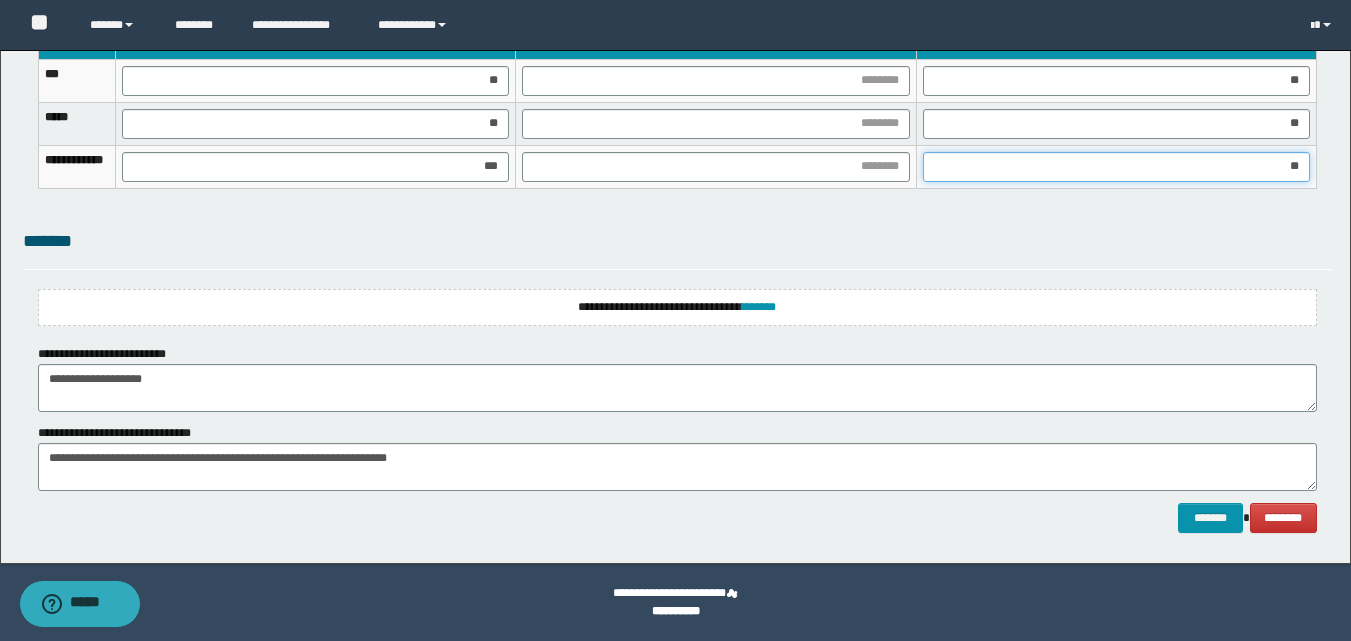 type on "***" 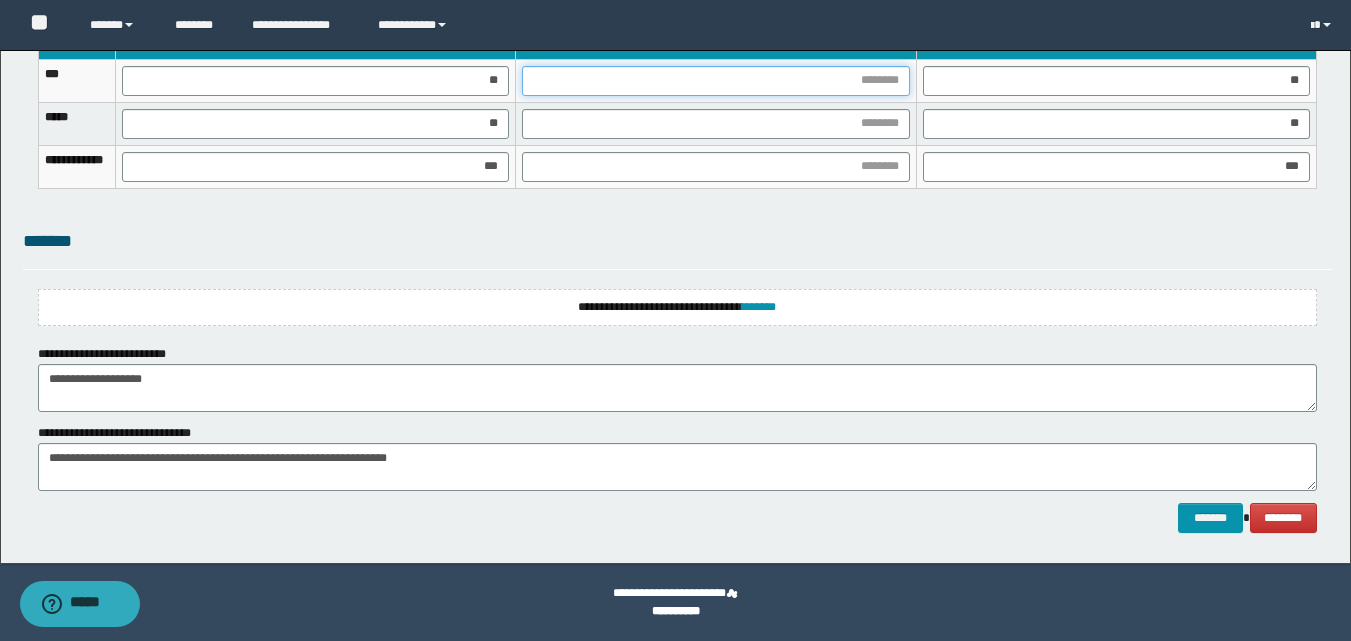 click at bounding box center (715, 81) 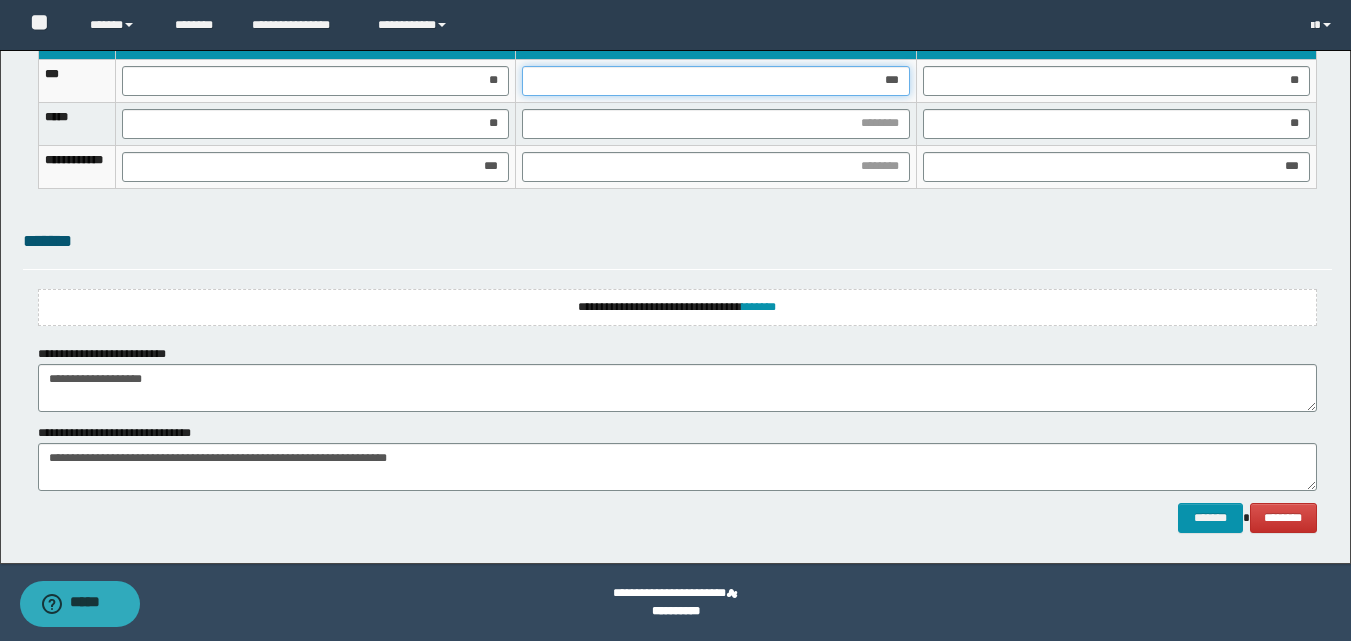 type on "****" 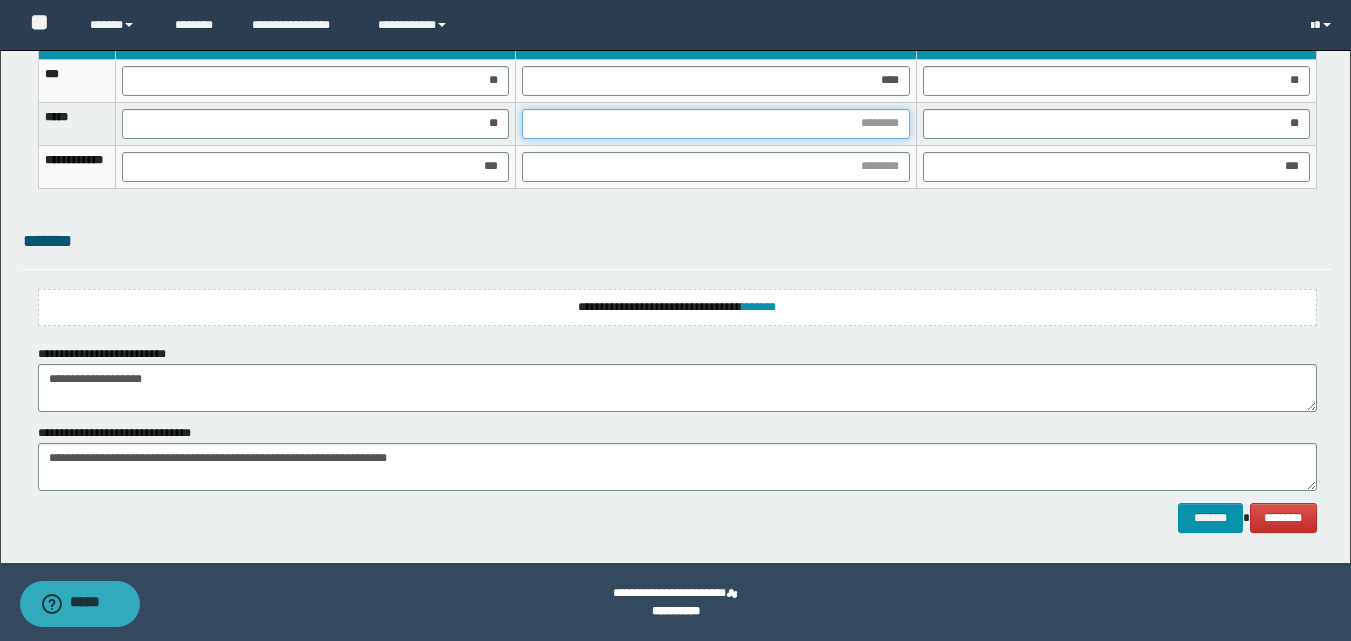 drag, startPoint x: 781, startPoint y: 115, endPoint x: 783, endPoint y: 131, distance: 16.124516 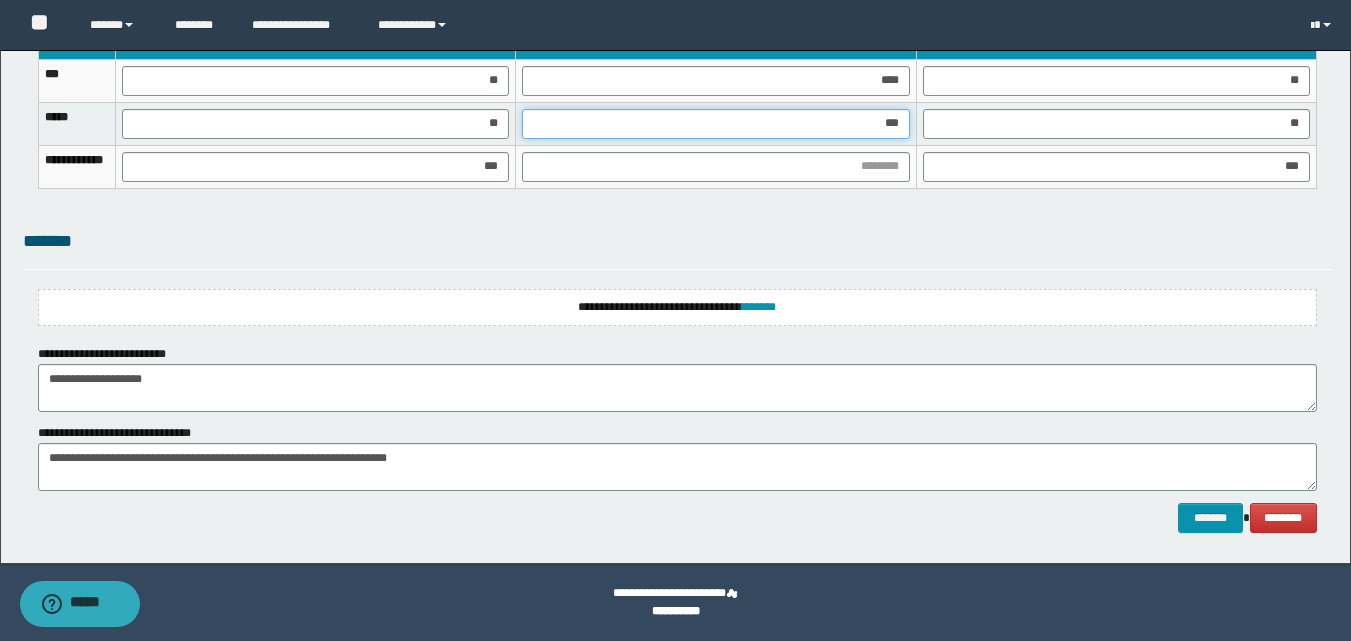 type on "****" 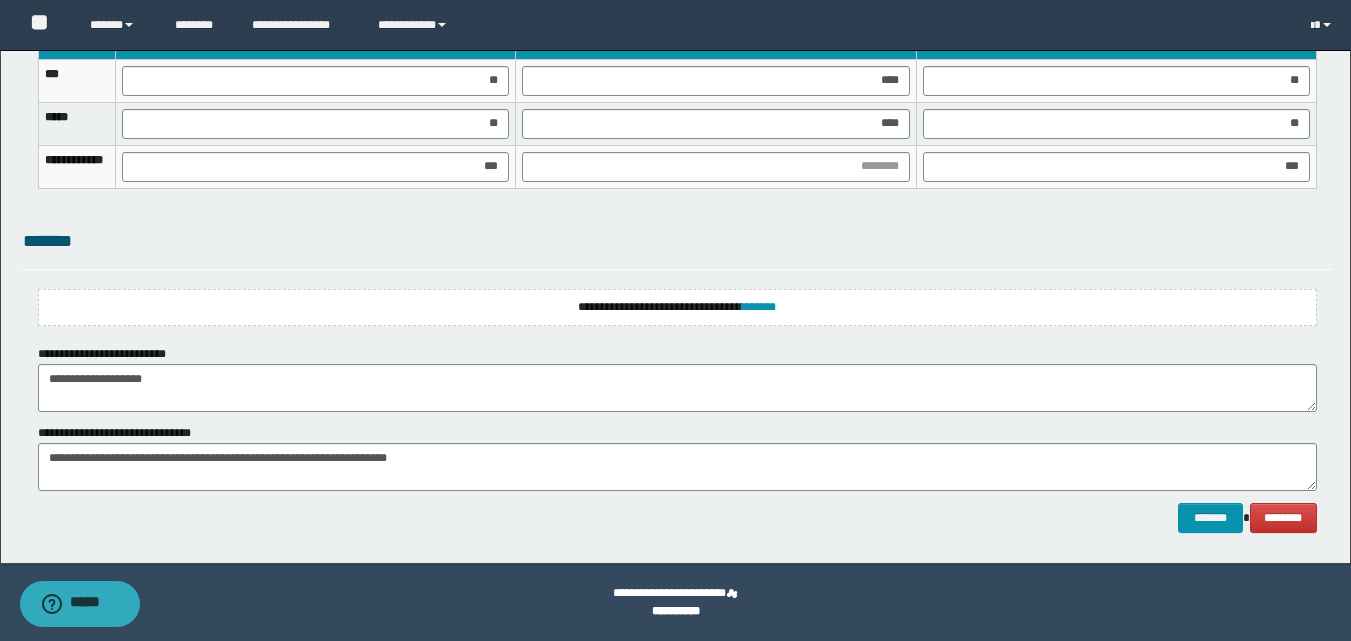 click on "****" at bounding box center (716, 123) 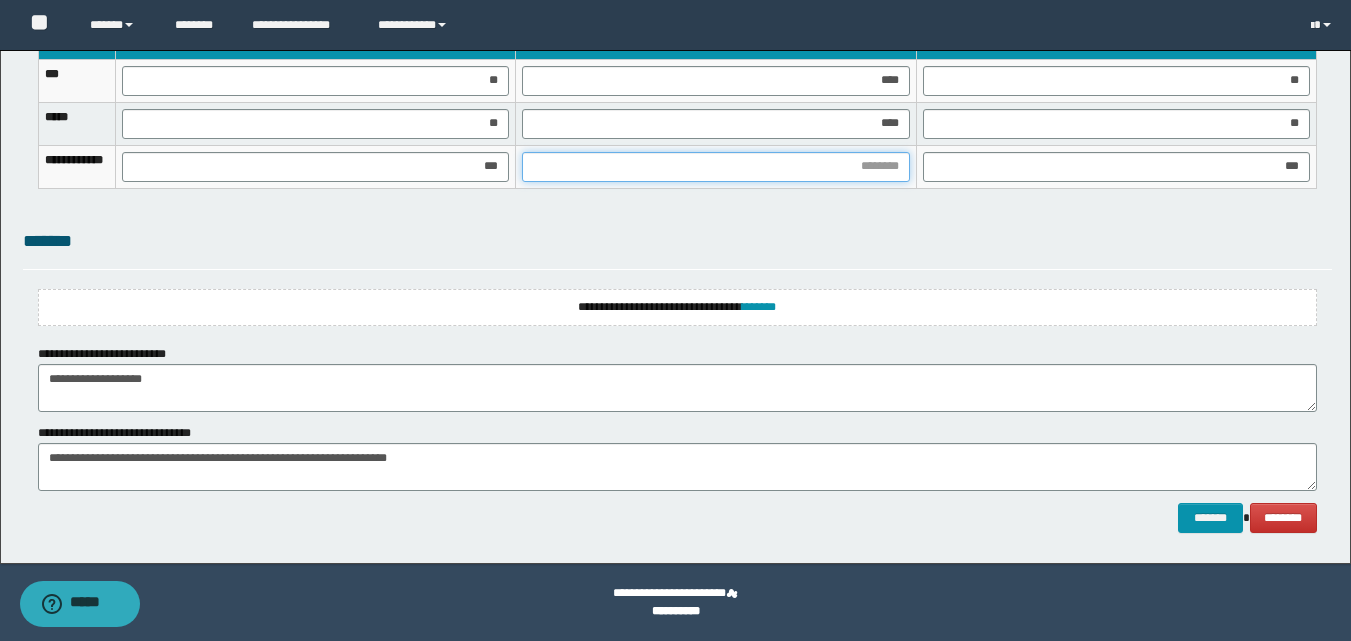 click at bounding box center (715, 167) 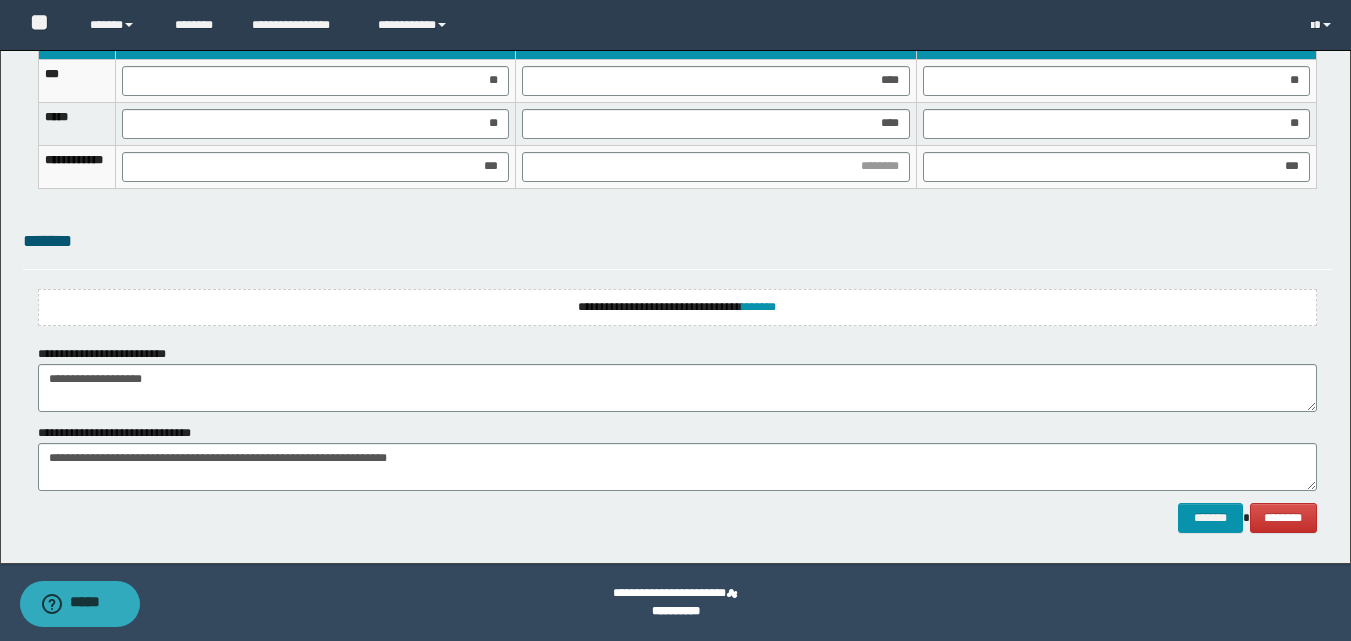 click on "**********" at bounding box center (676, 603) 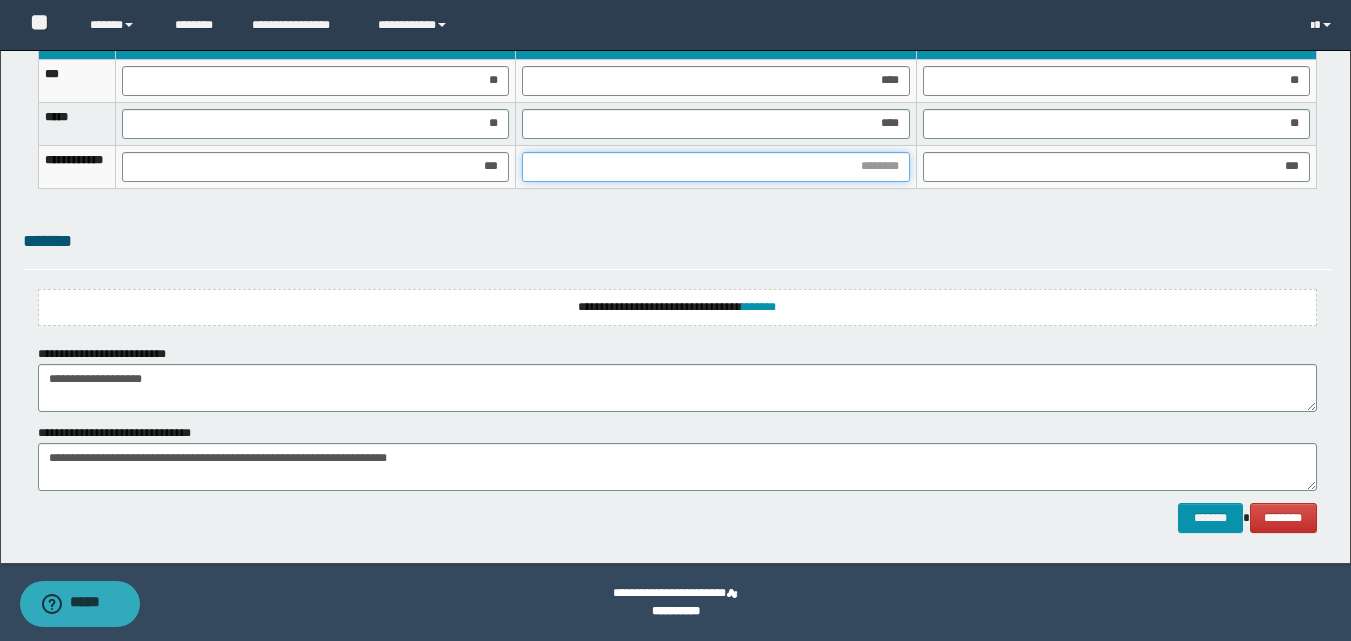 click at bounding box center [715, 167] 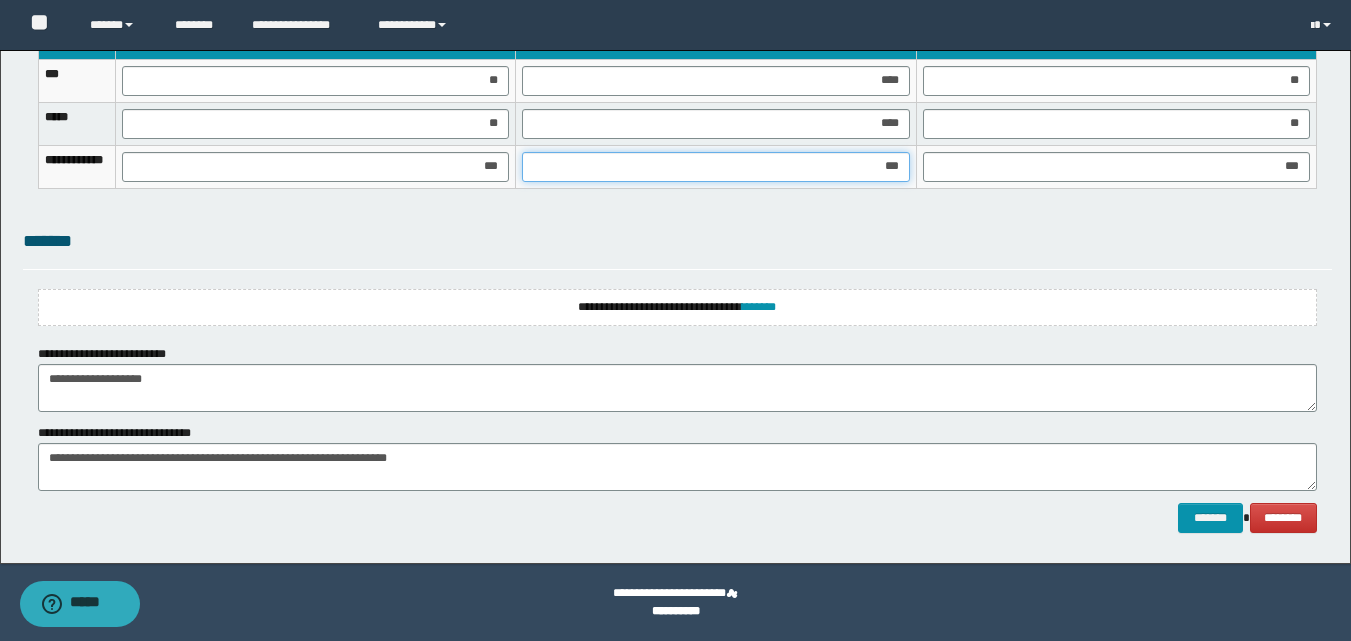 type on "****" 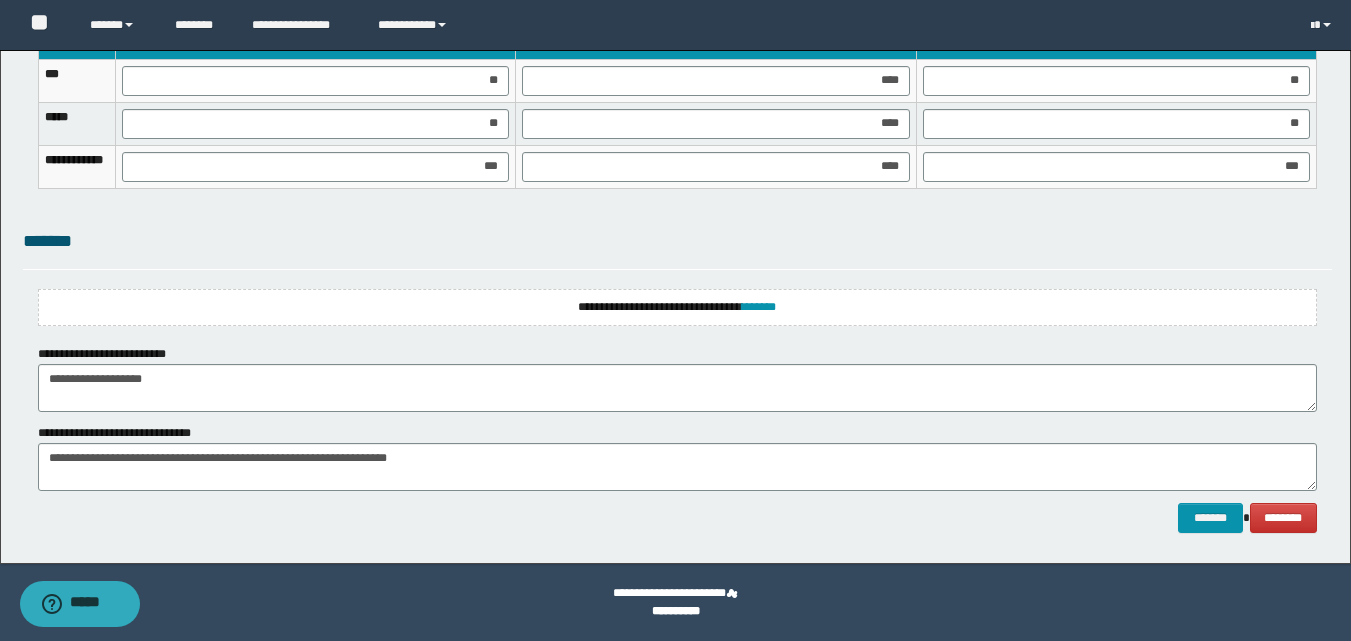 click on "**********" at bounding box center [677, 307] 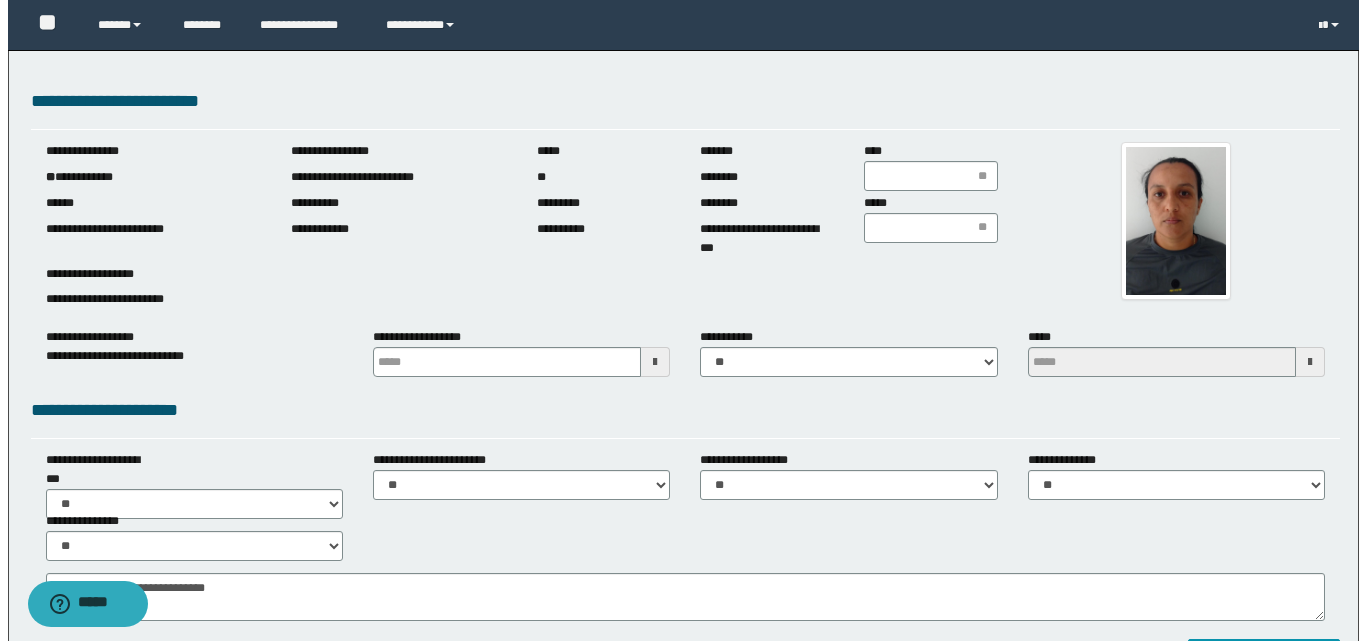 scroll, scrollTop: 400, scrollLeft: 0, axis: vertical 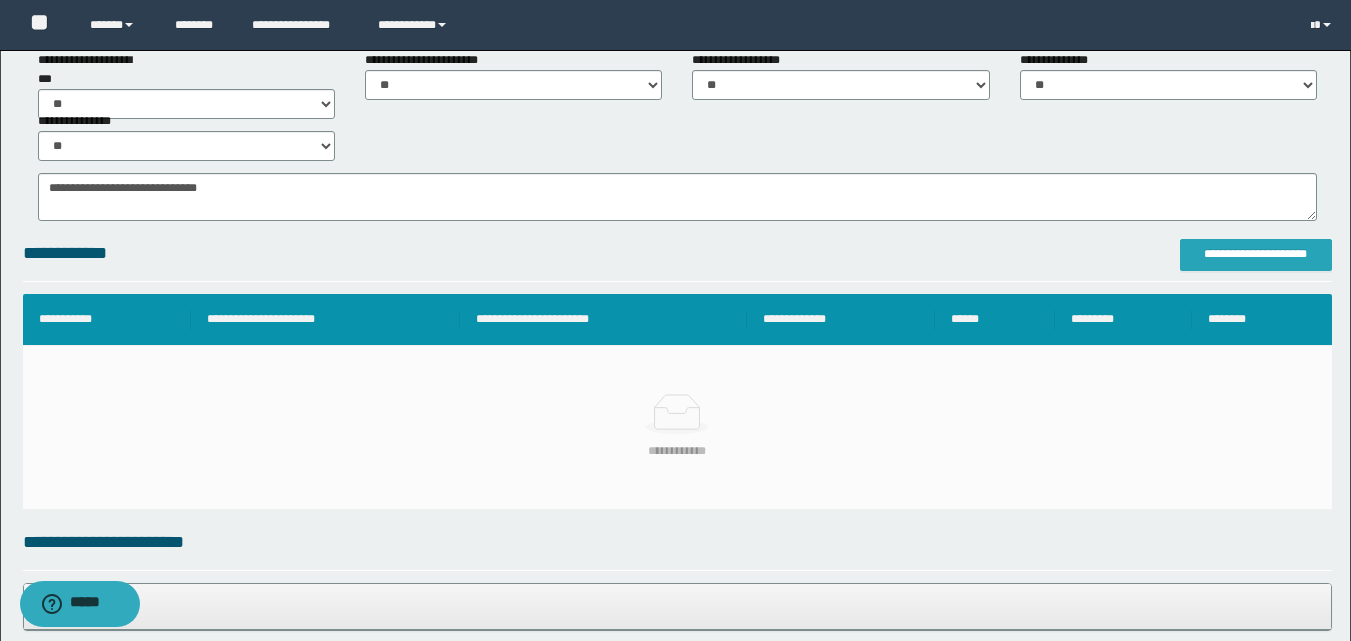 click on "**********" at bounding box center [1256, 254] 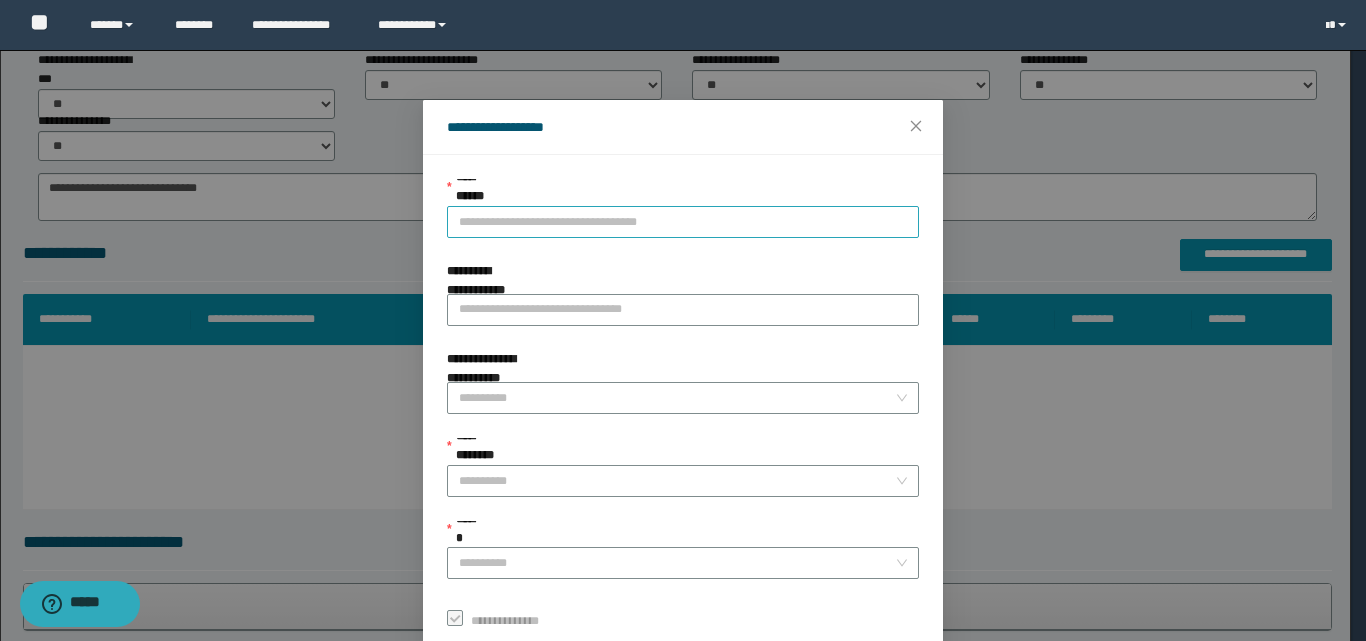 click on "**********" at bounding box center [683, 222] 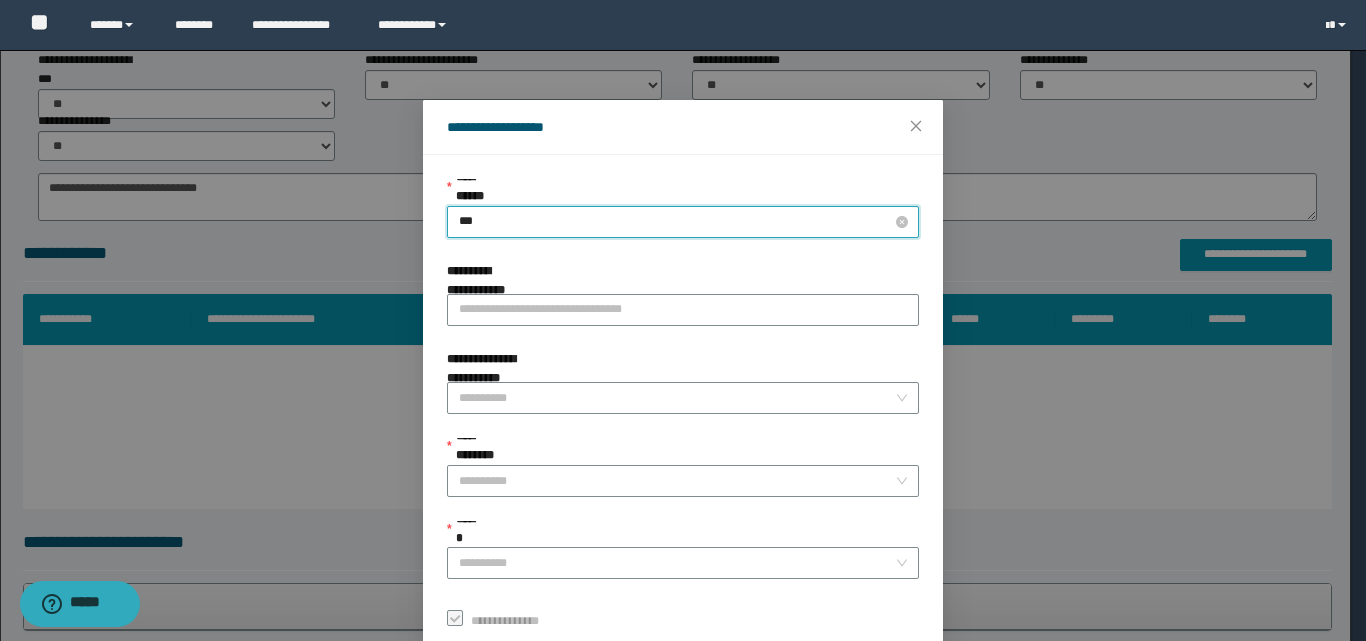 type on "****" 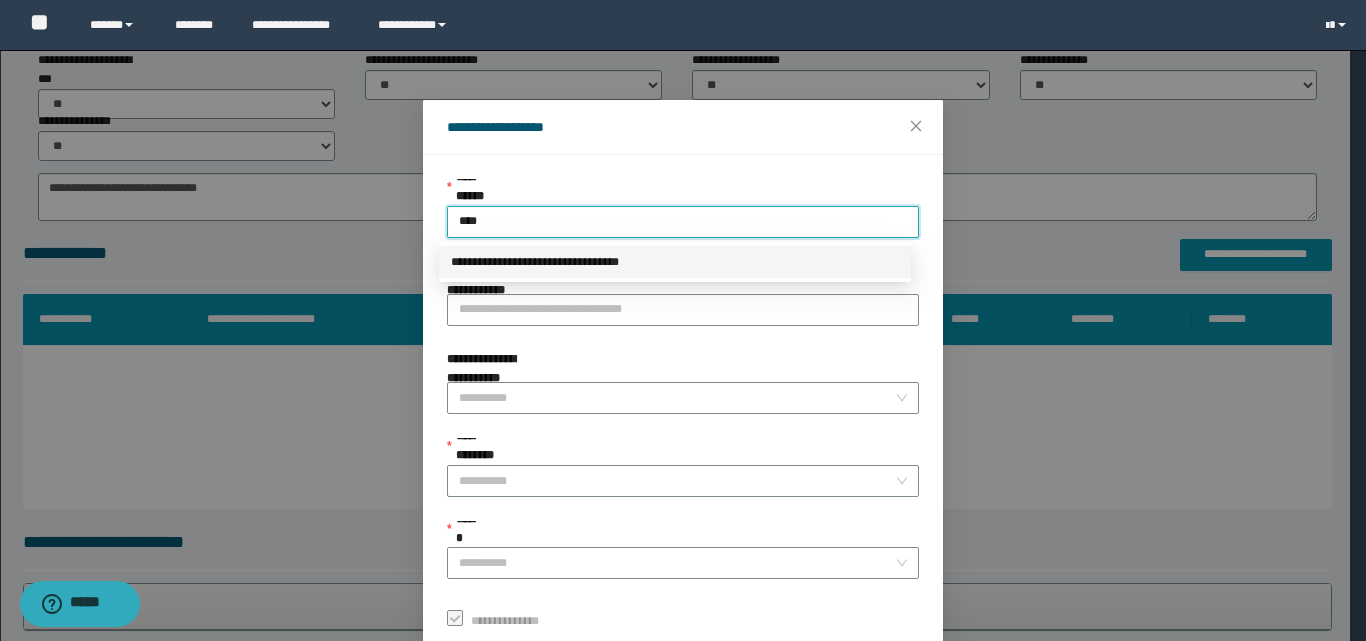 click on "**********" at bounding box center [675, 262] 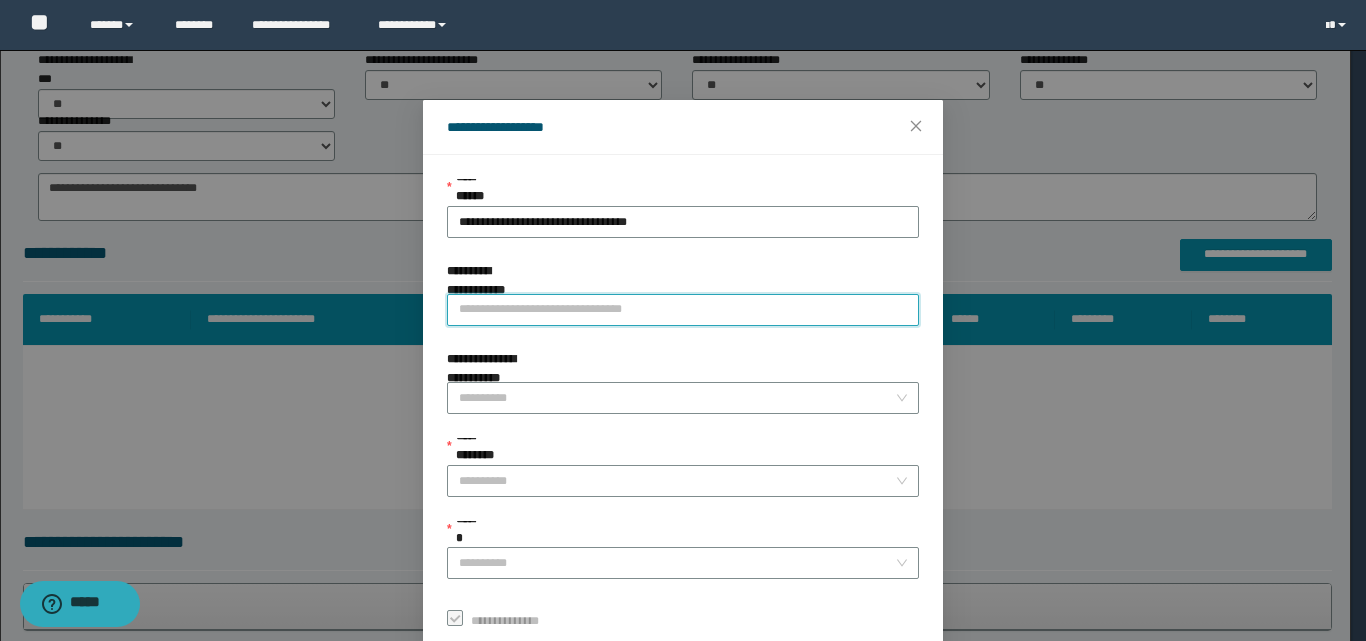 click on "**********" at bounding box center [683, 310] 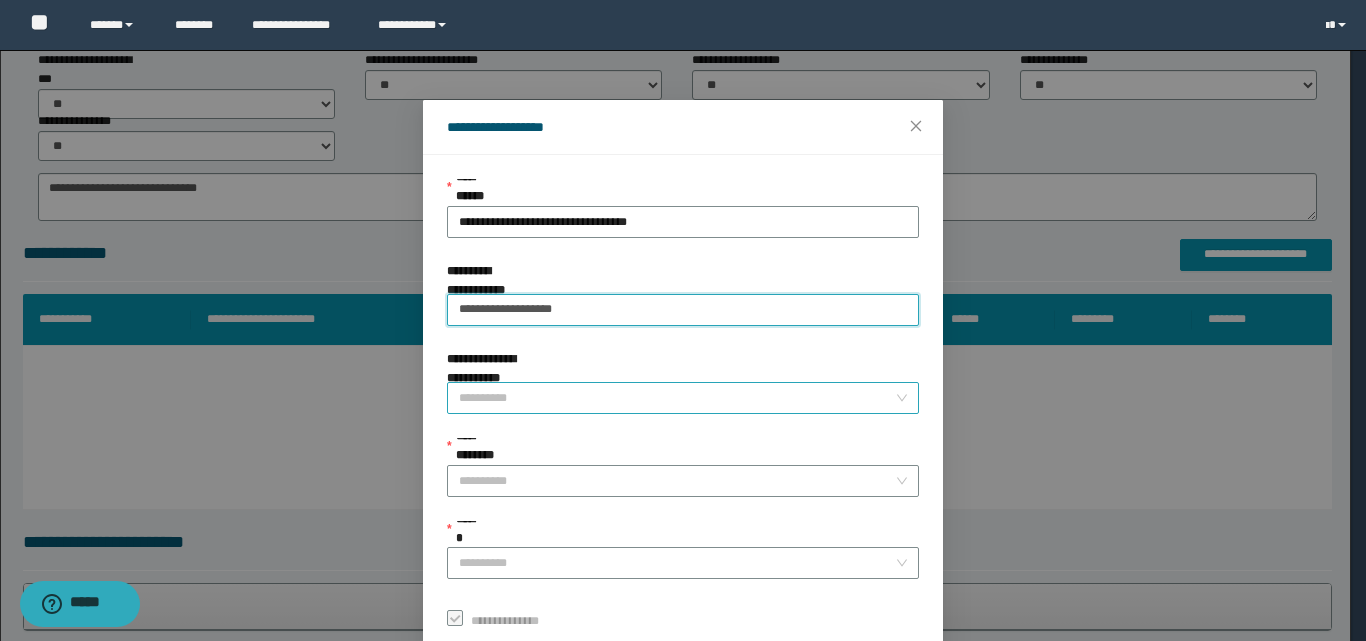type on "**********" 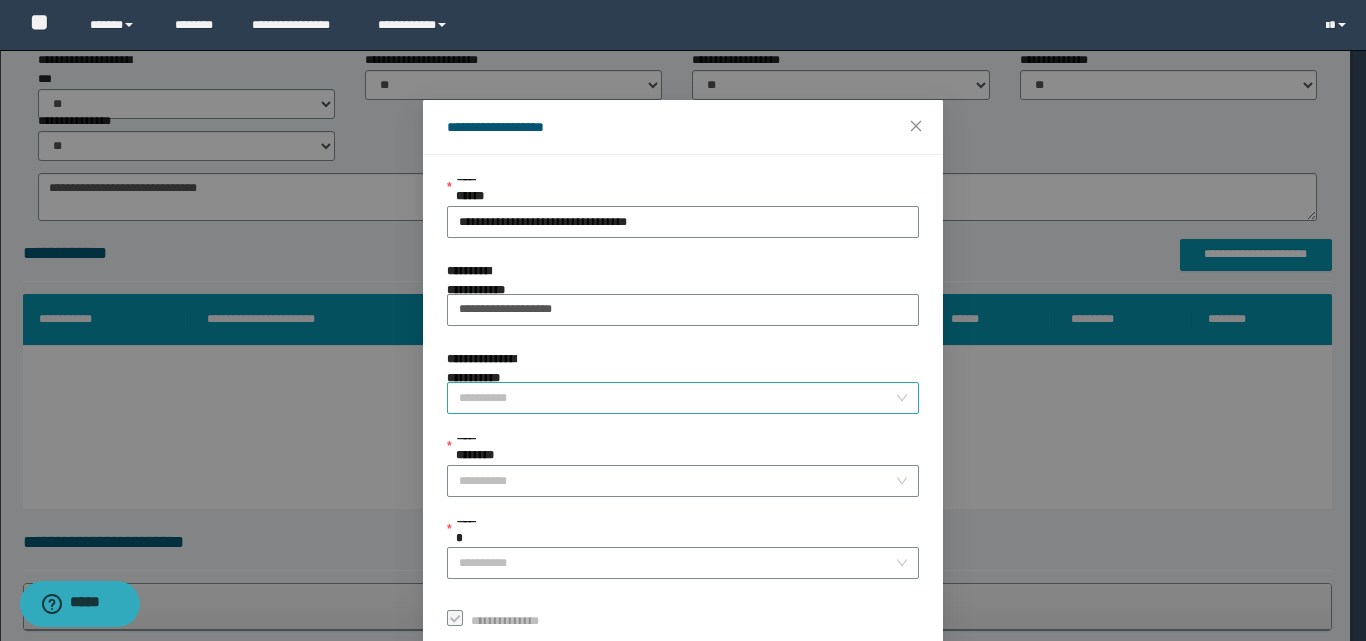 click on "**********" at bounding box center [677, 398] 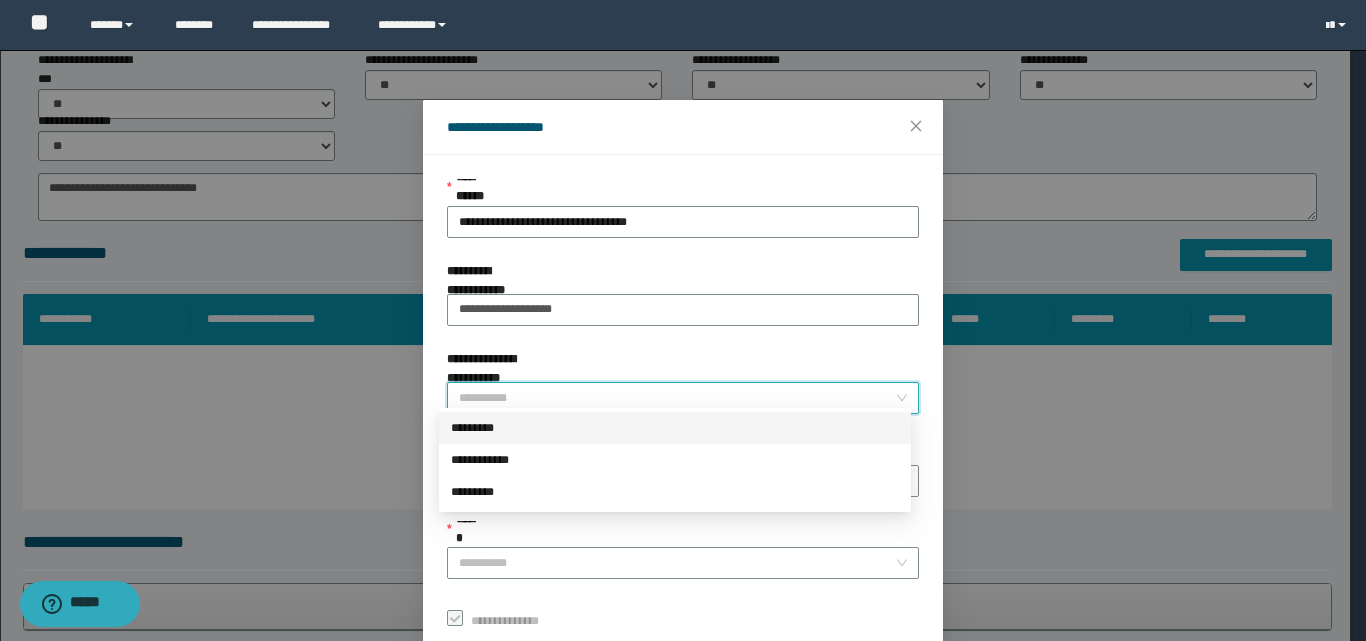 click on "*********" at bounding box center (675, 428) 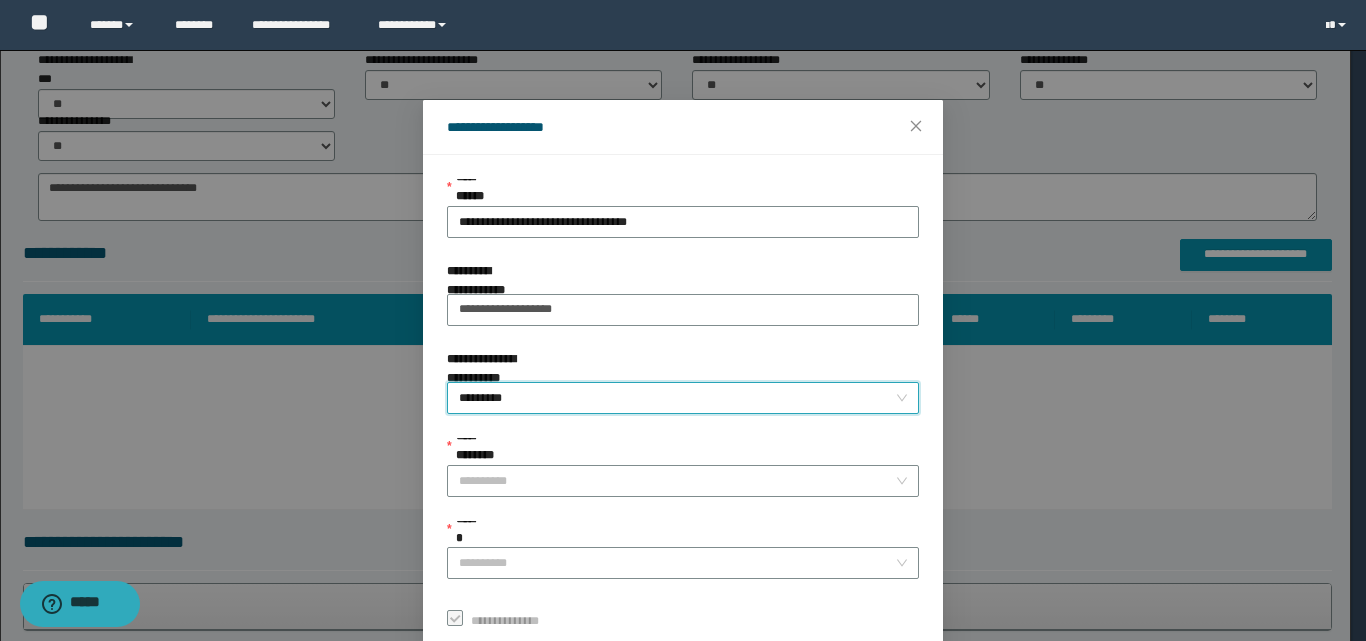 scroll, scrollTop: 111, scrollLeft: 0, axis: vertical 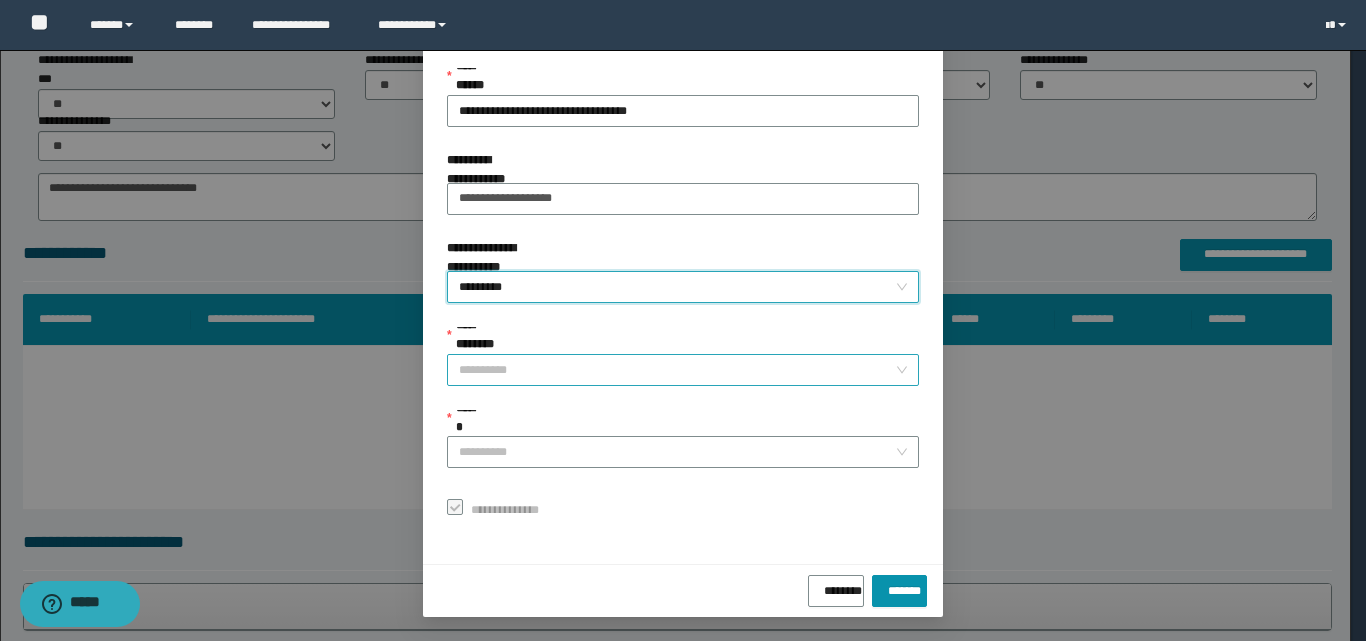 click on "**********" at bounding box center (677, 370) 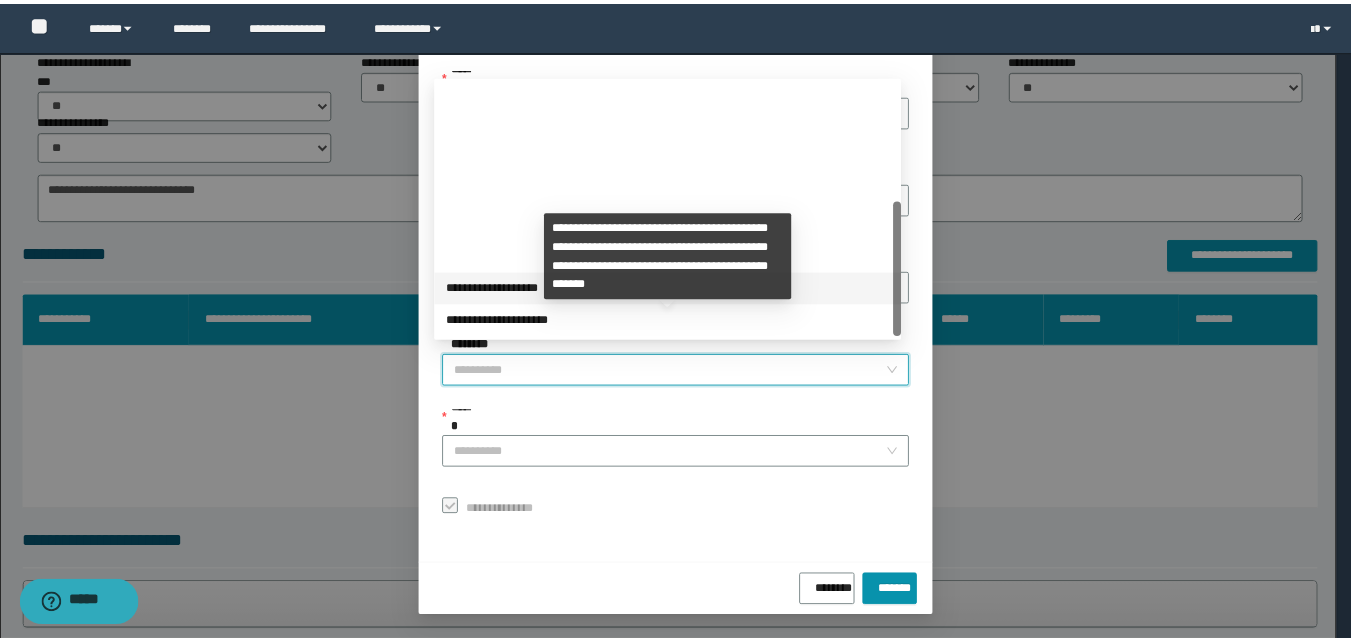 scroll, scrollTop: 224, scrollLeft: 0, axis: vertical 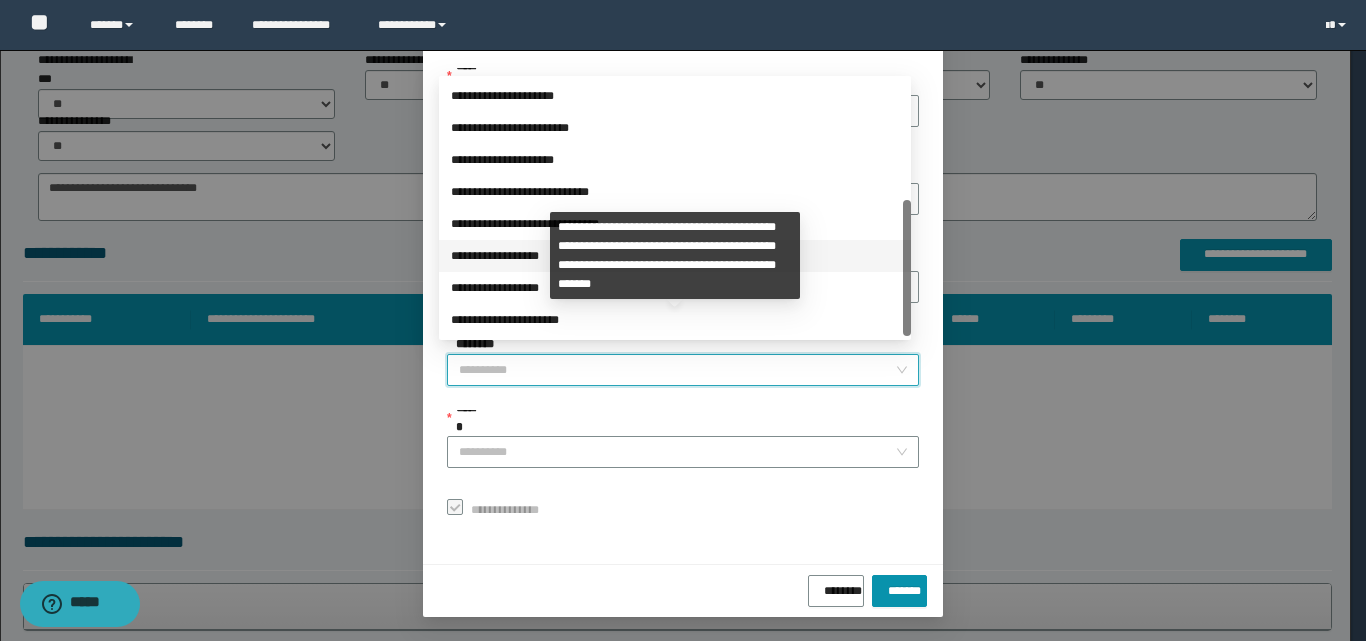 click on "**********" at bounding box center [675, 256] 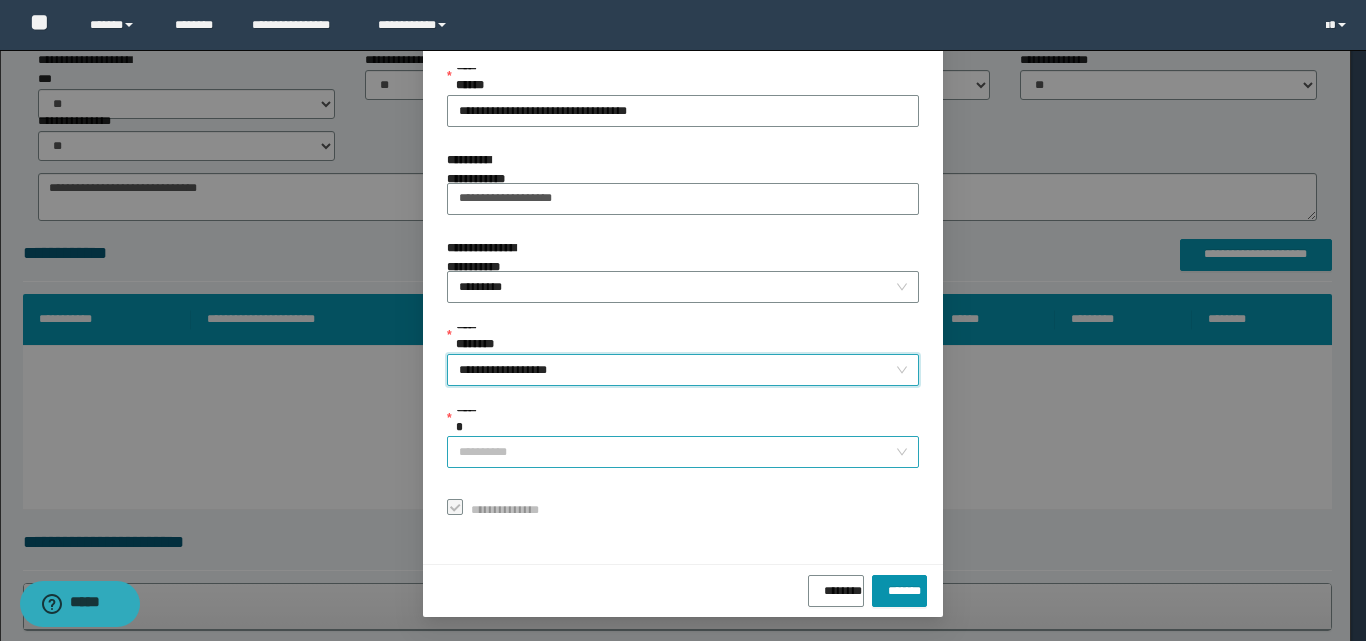 click on "******" at bounding box center [677, 452] 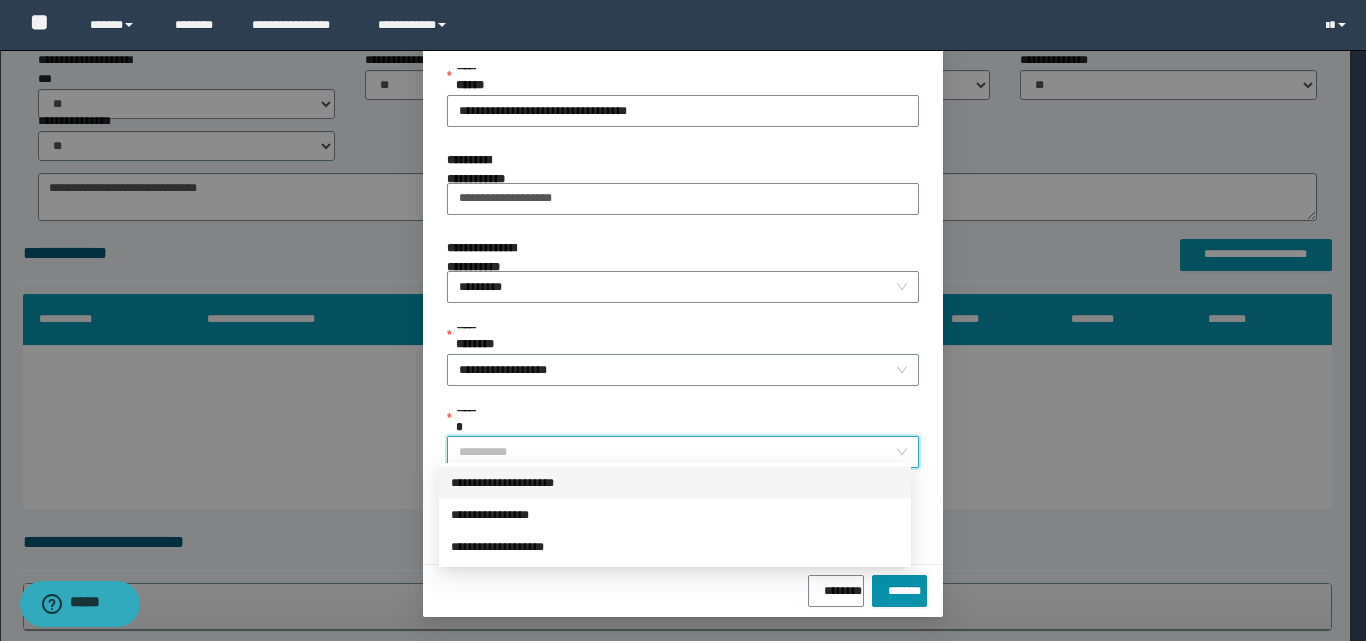 click on "**********" at bounding box center [675, 483] 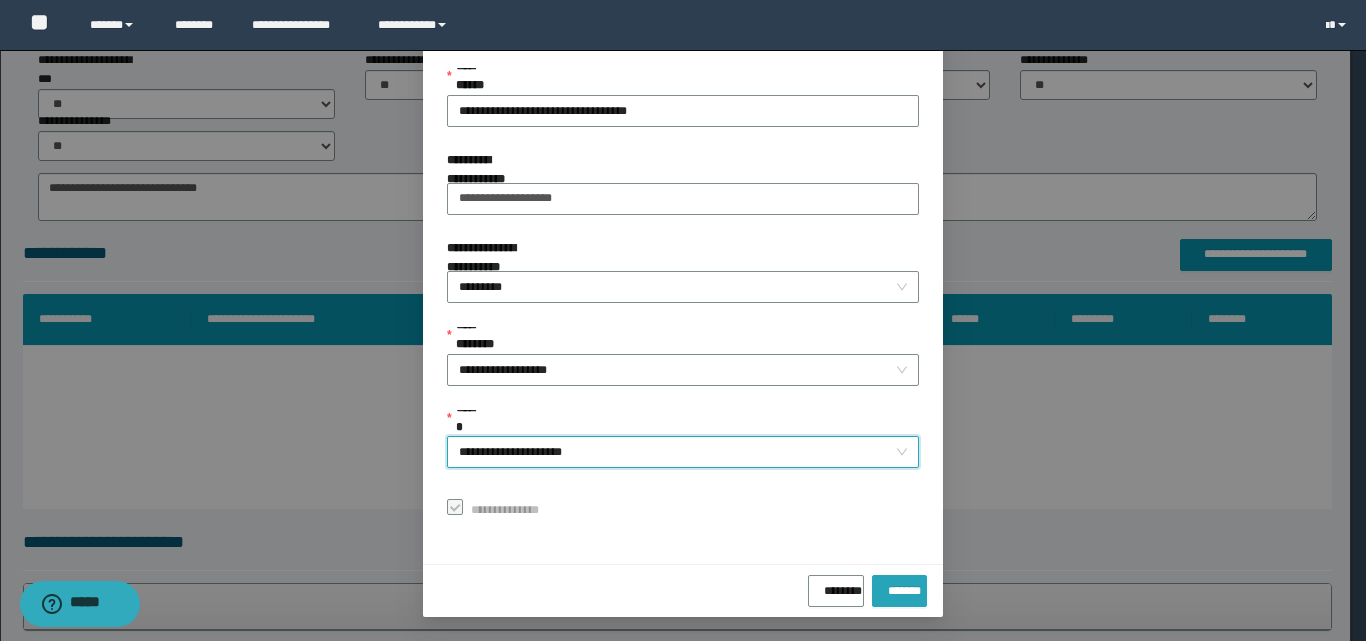 click on "*******" at bounding box center (899, 587) 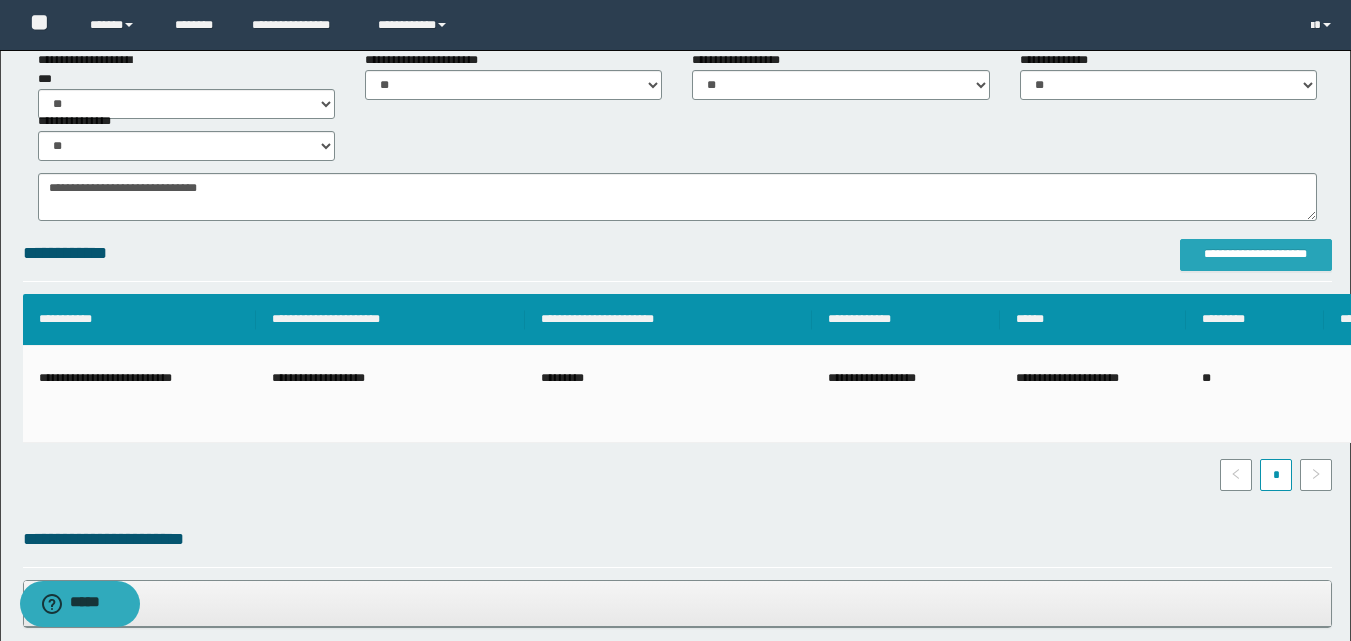 scroll, scrollTop: 0, scrollLeft: 0, axis: both 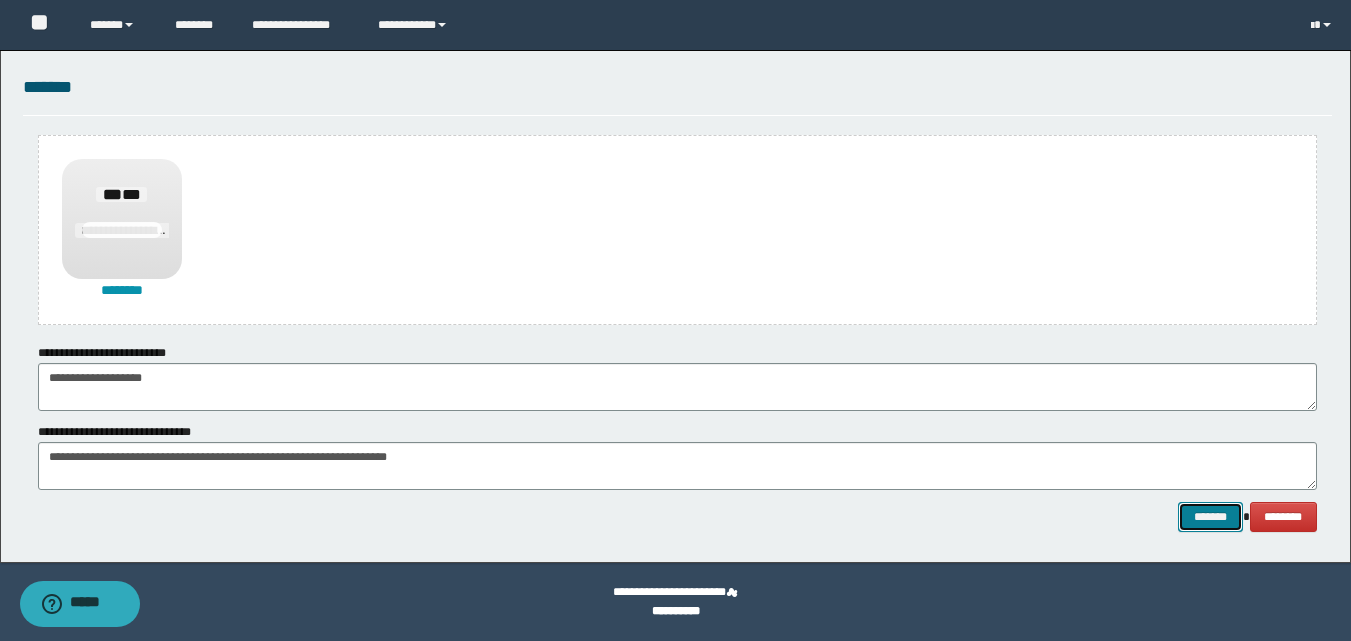 click on "*******" at bounding box center (1210, 517) 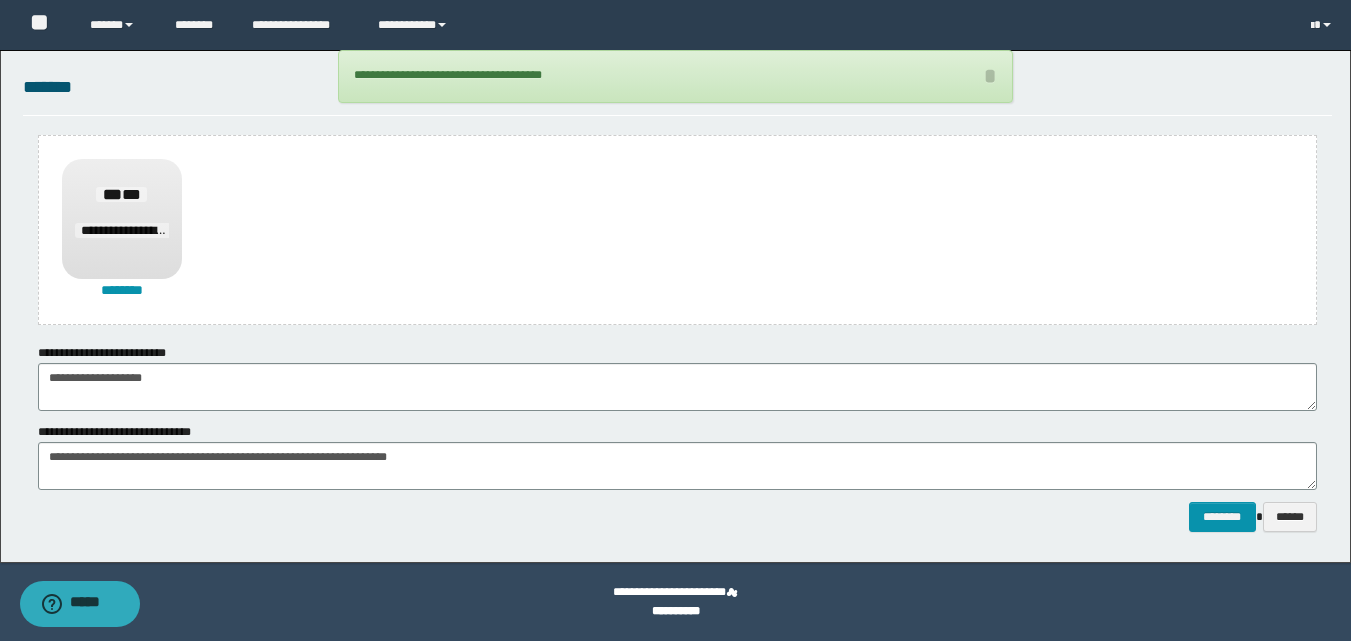 click on "**********" at bounding box center (675, -573) 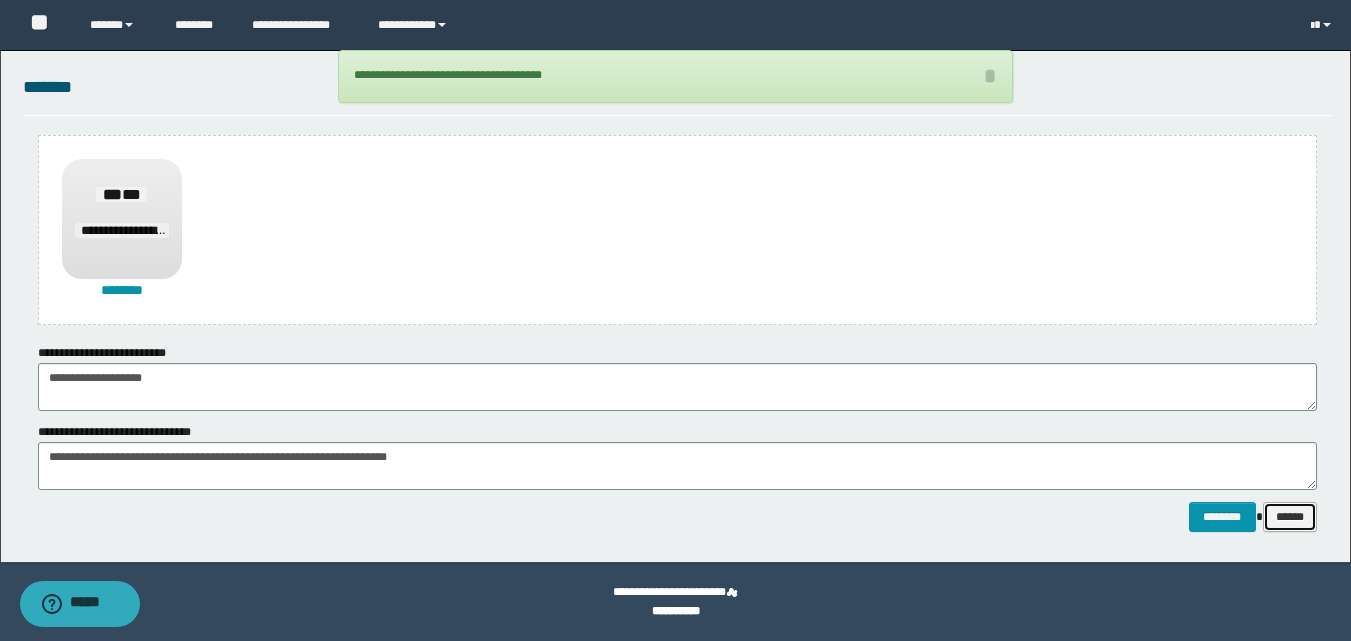 click on "******" at bounding box center [1290, 517] 